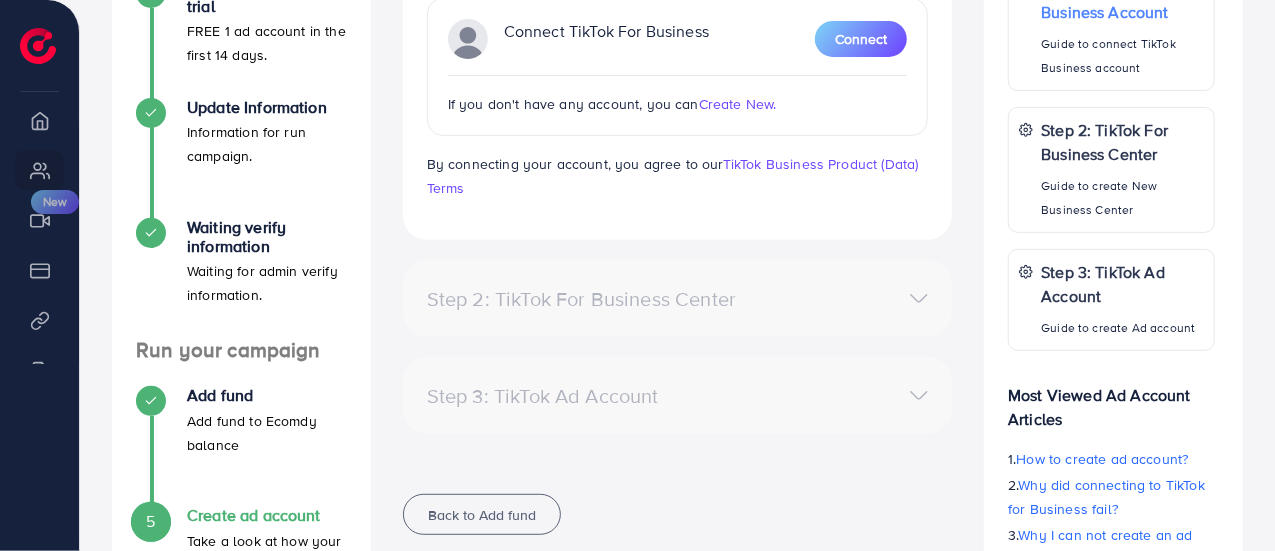 scroll, scrollTop: 219, scrollLeft: 0, axis: vertical 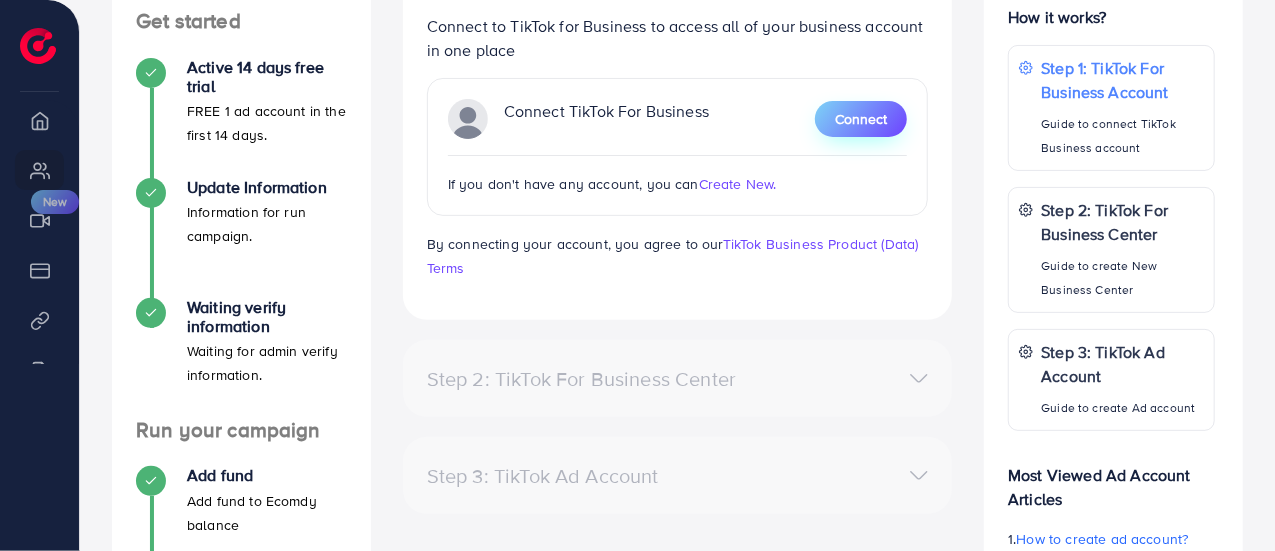 click on "Connect" at bounding box center [861, 119] 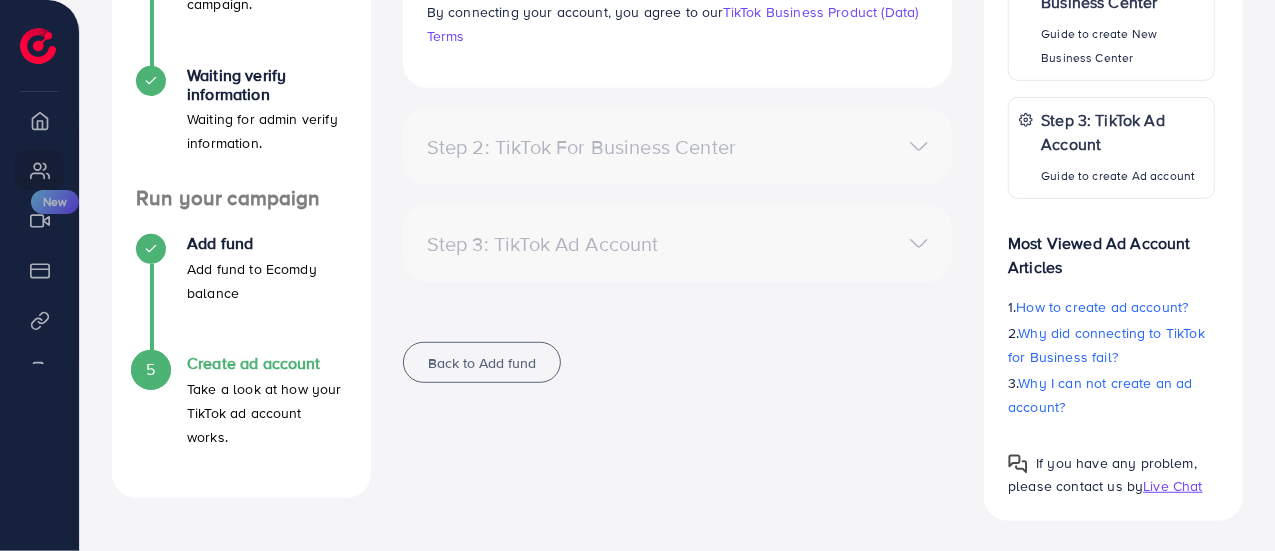 scroll, scrollTop: 0, scrollLeft: 0, axis: both 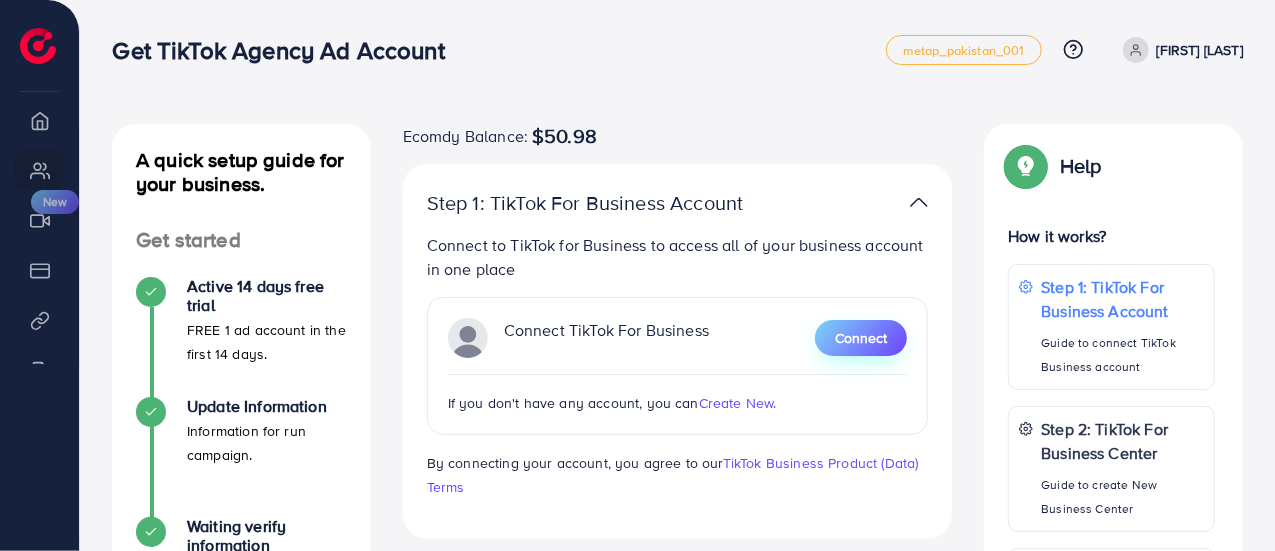 click on "Connect" at bounding box center (861, 338) 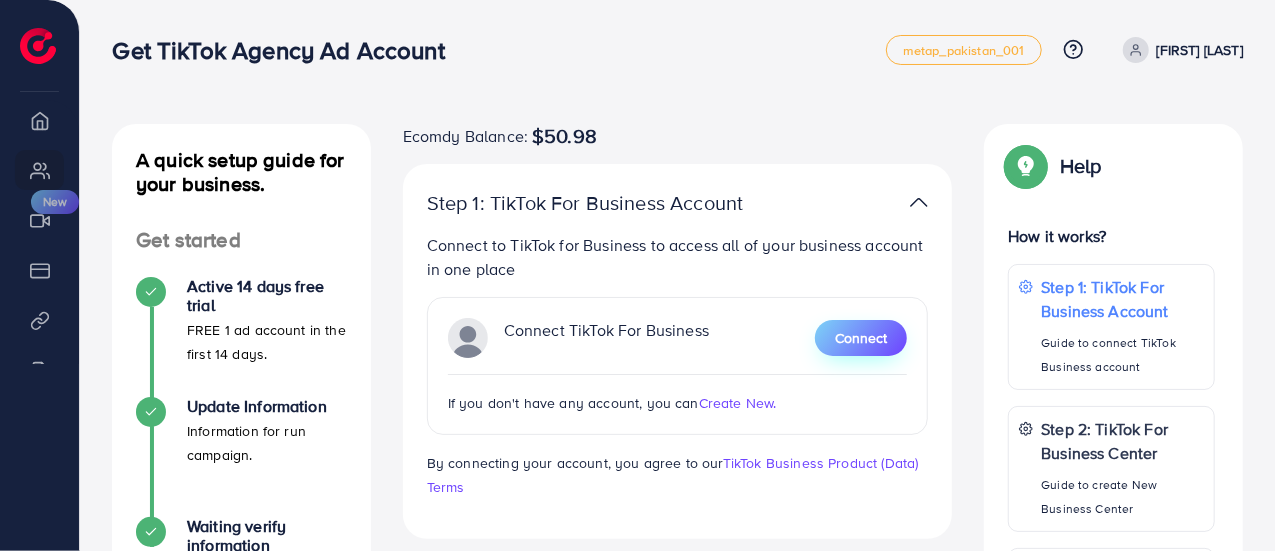 click on "Connect" at bounding box center [861, 338] 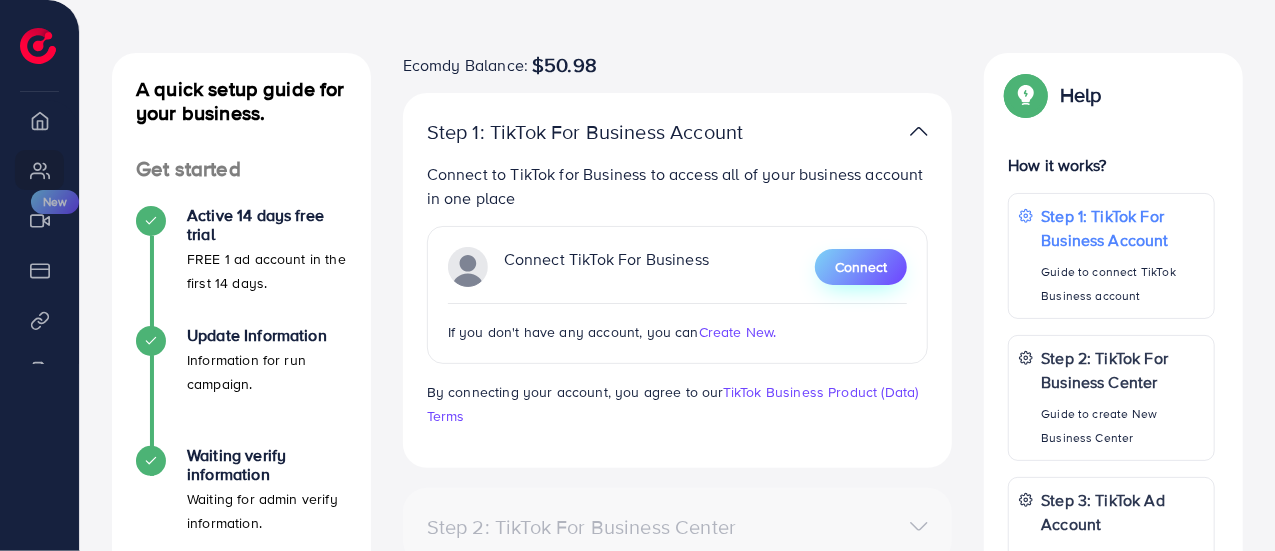 scroll, scrollTop: 72, scrollLeft: 0, axis: vertical 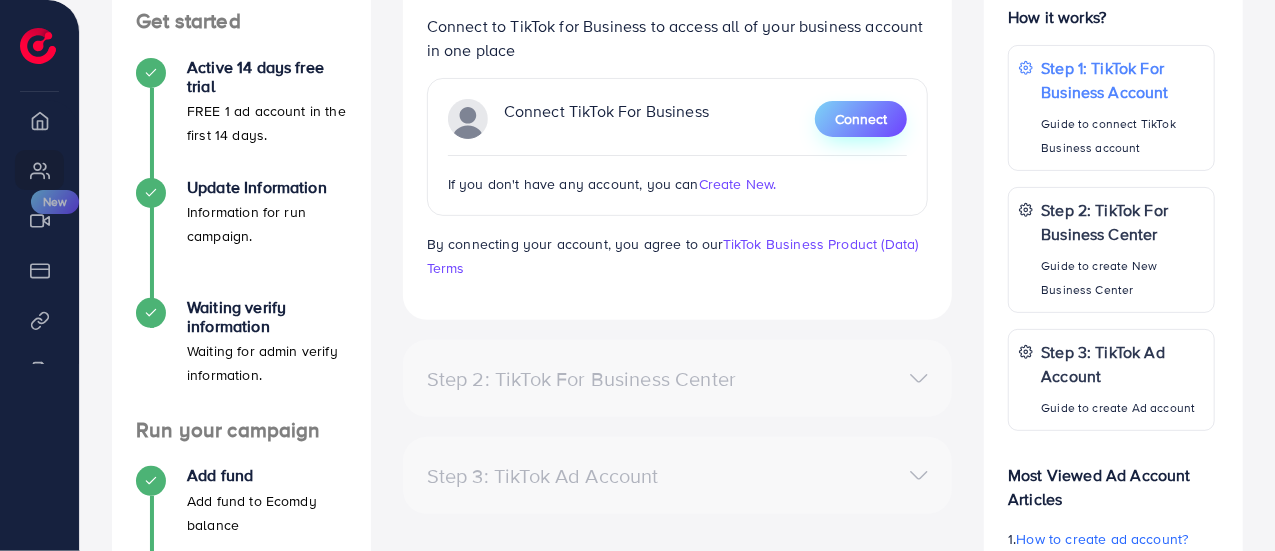 click on "Connect" at bounding box center [861, 119] 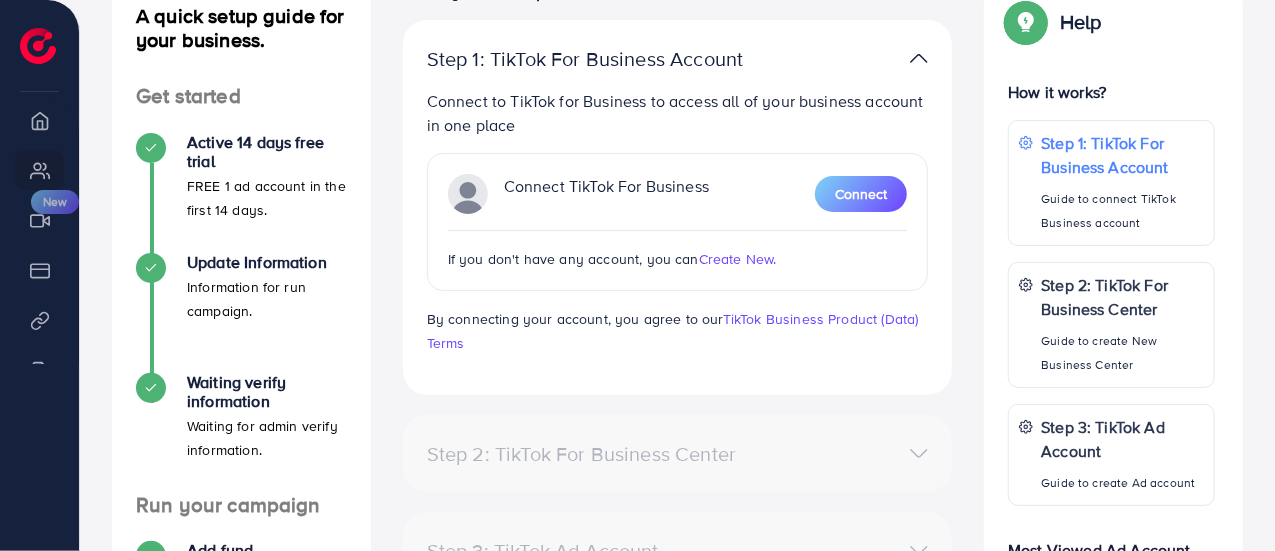 scroll, scrollTop: 116, scrollLeft: 0, axis: vertical 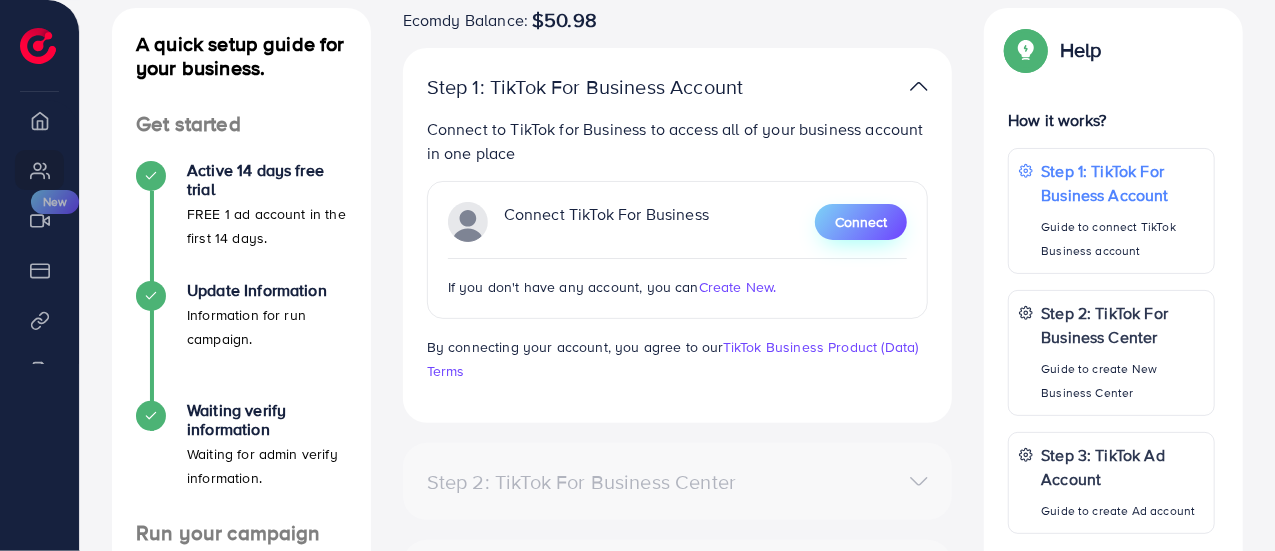 click on "Connect" at bounding box center (861, 222) 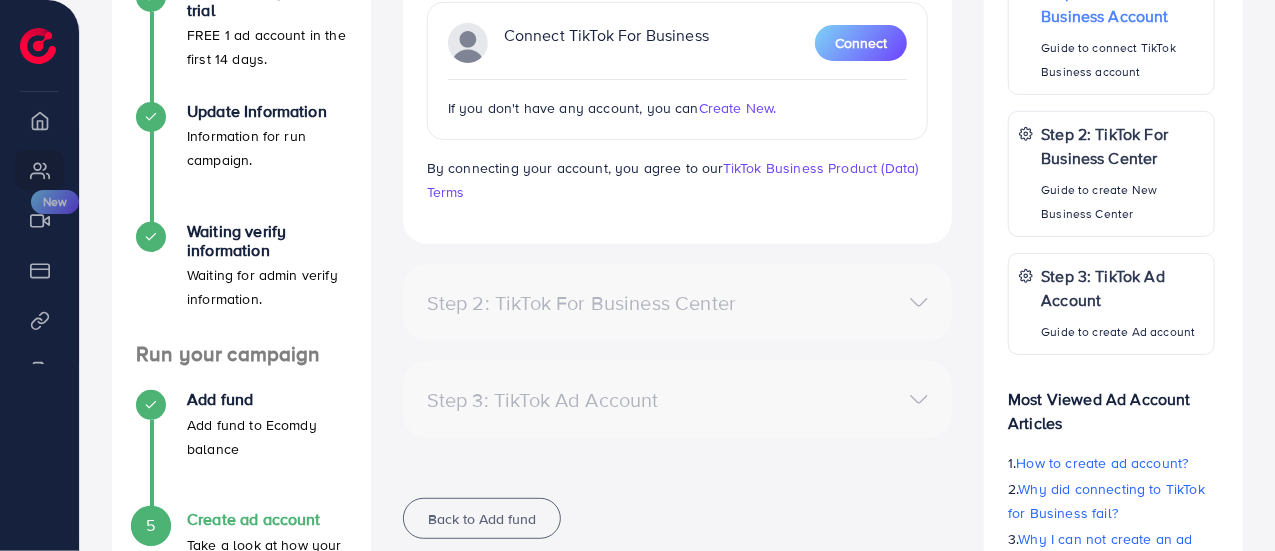 scroll, scrollTop: 273, scrollLeft: 0, axis: vertical 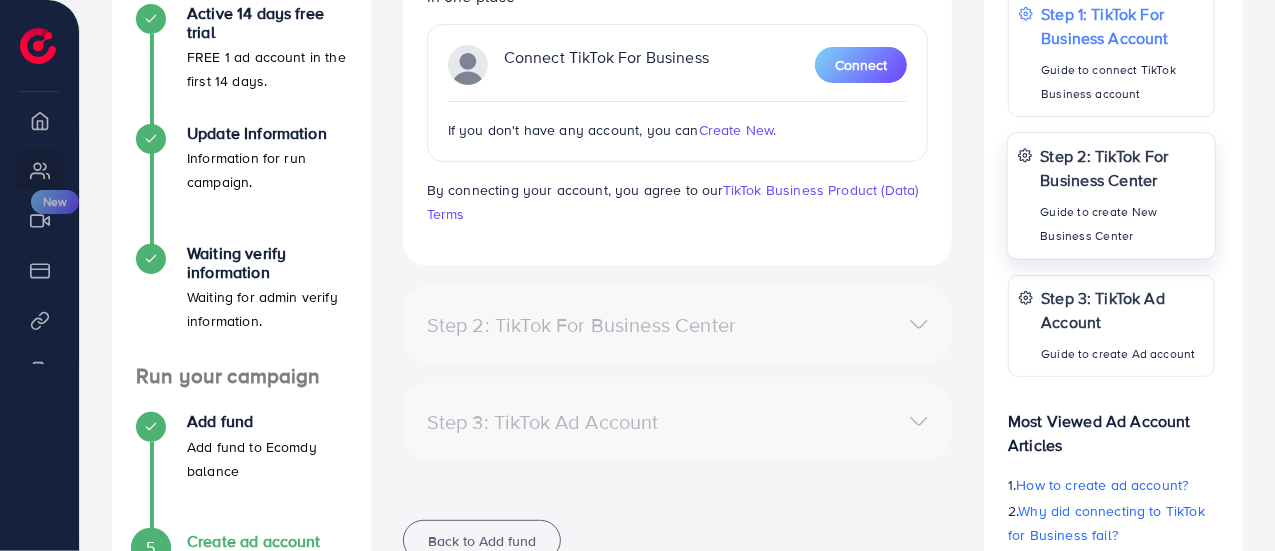 click on "Step 2: TikTok For Business Center" at bounding box center [1123, 167] 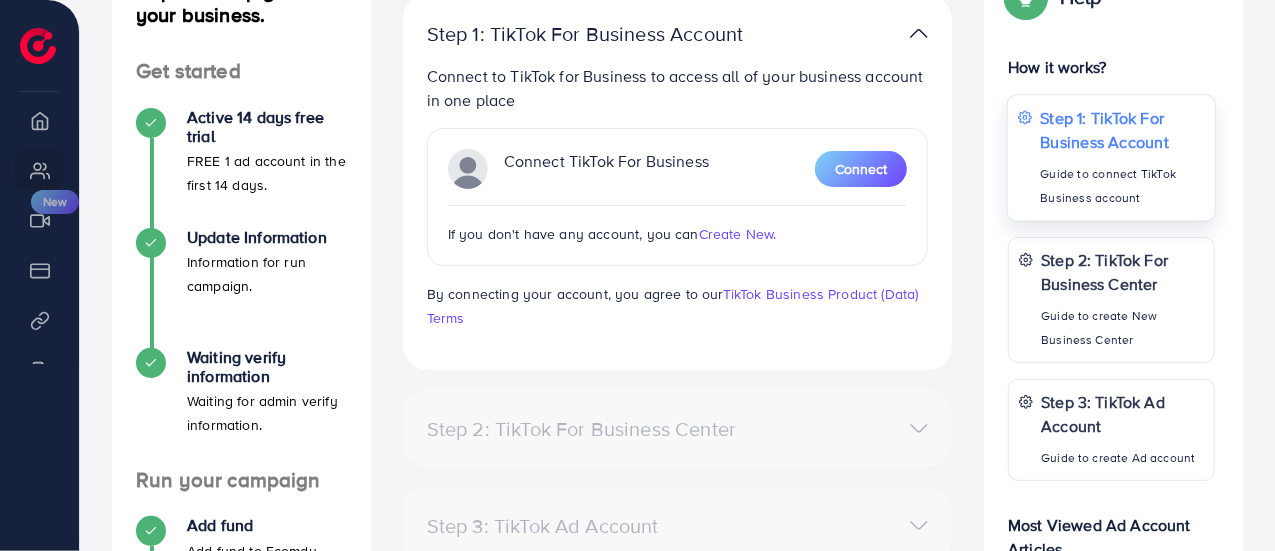 scroll, scrollTop: 170, scrollLeft: 0, axis: vertical 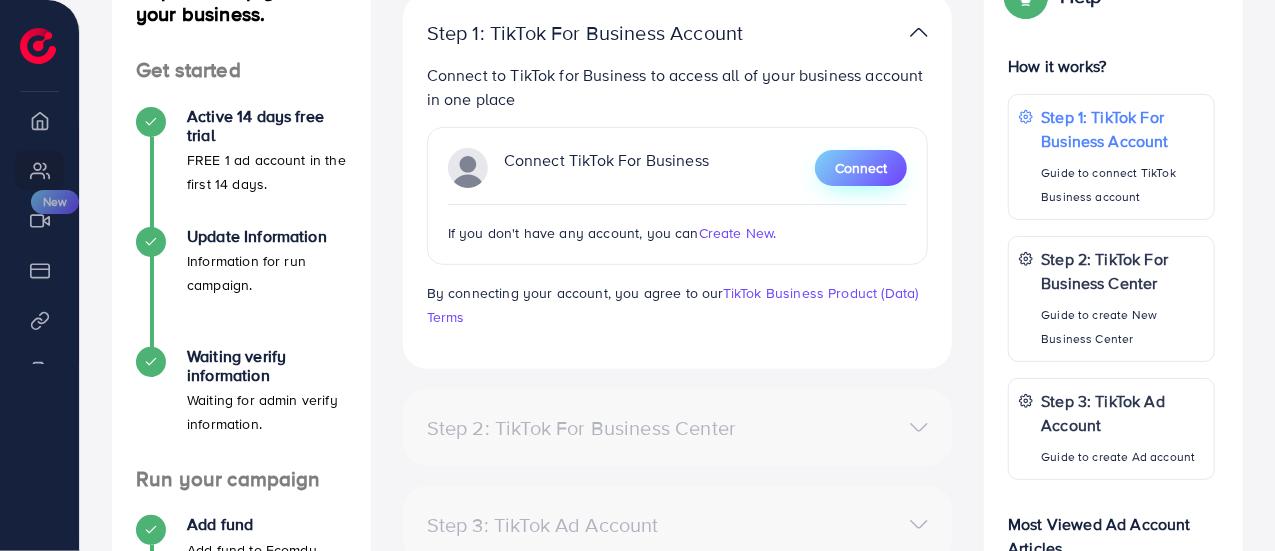 click on "Connect" at bounding box center [861, 168] 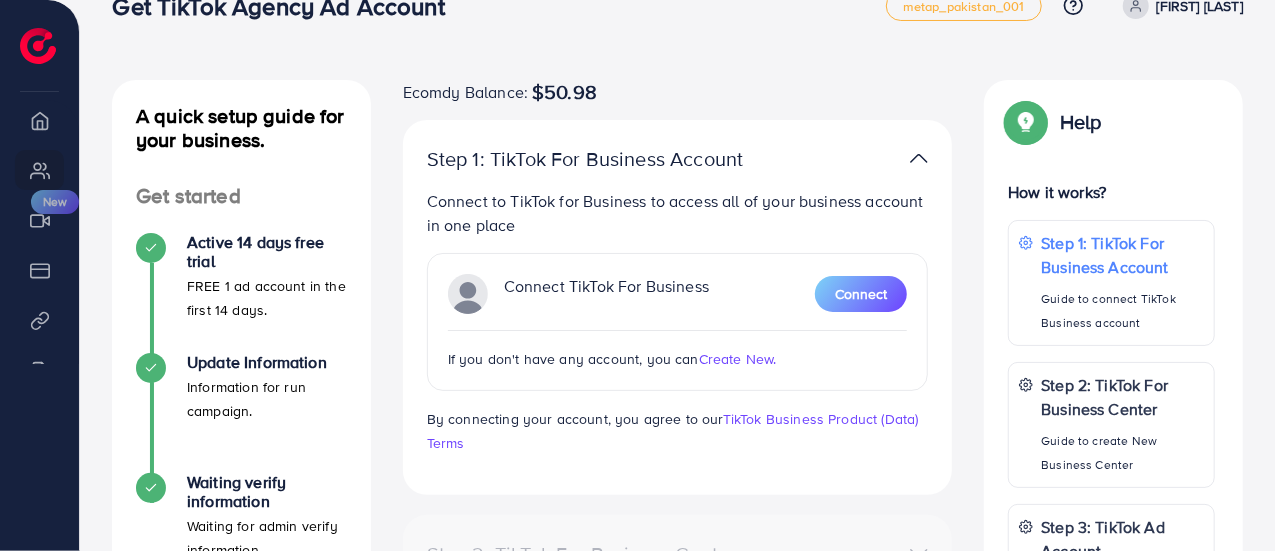 scroll, scrollTop: 18, scrollLeft: 0, axis: vertical 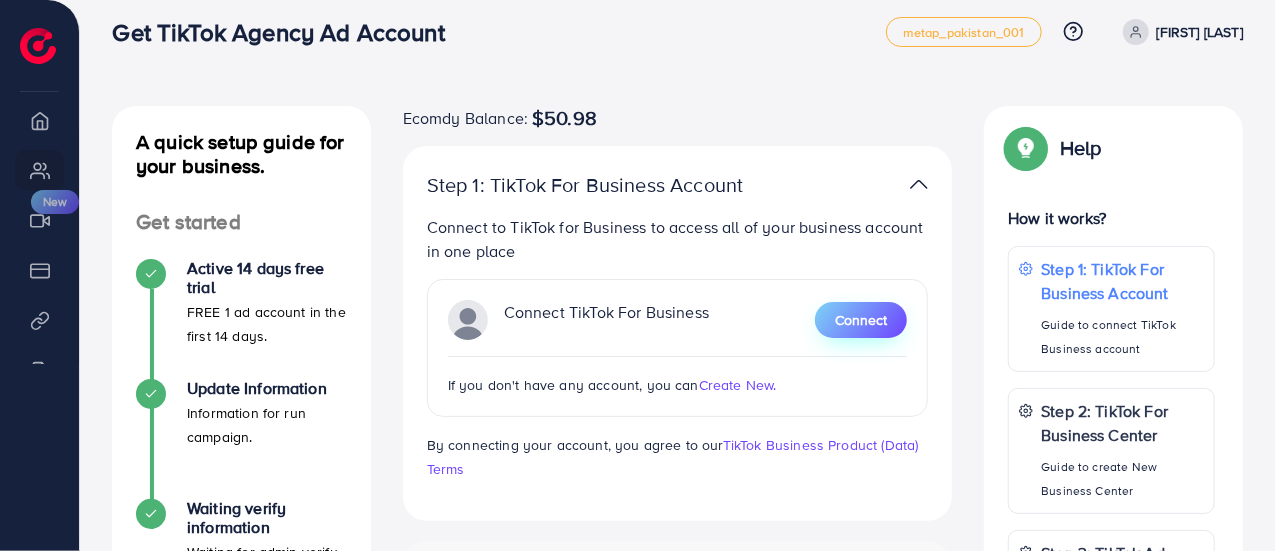 click on "Connect" at bounding box center (861, 320) 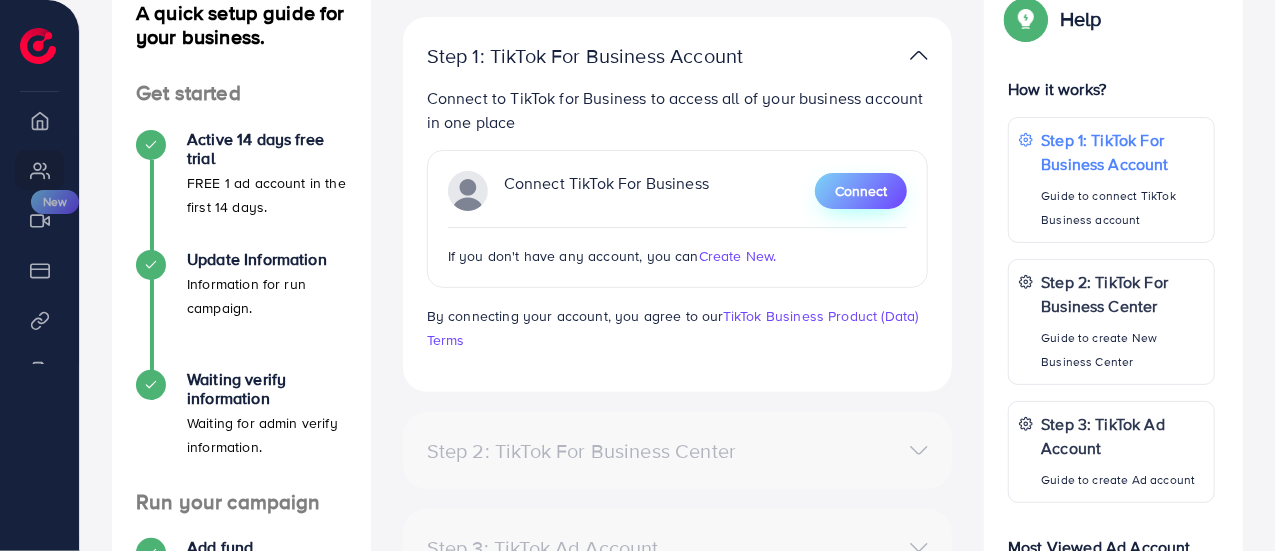 scroll, scrollTop: 146, scrollLeft: 0, axis: vertical 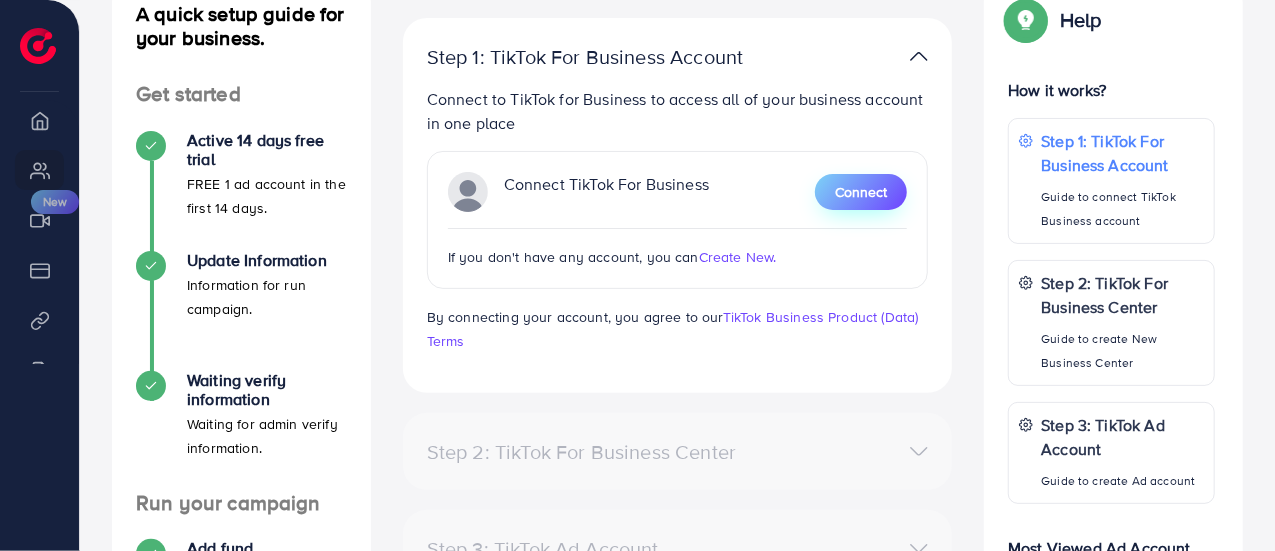 click on "Connect" at bounding box center (861, 192) 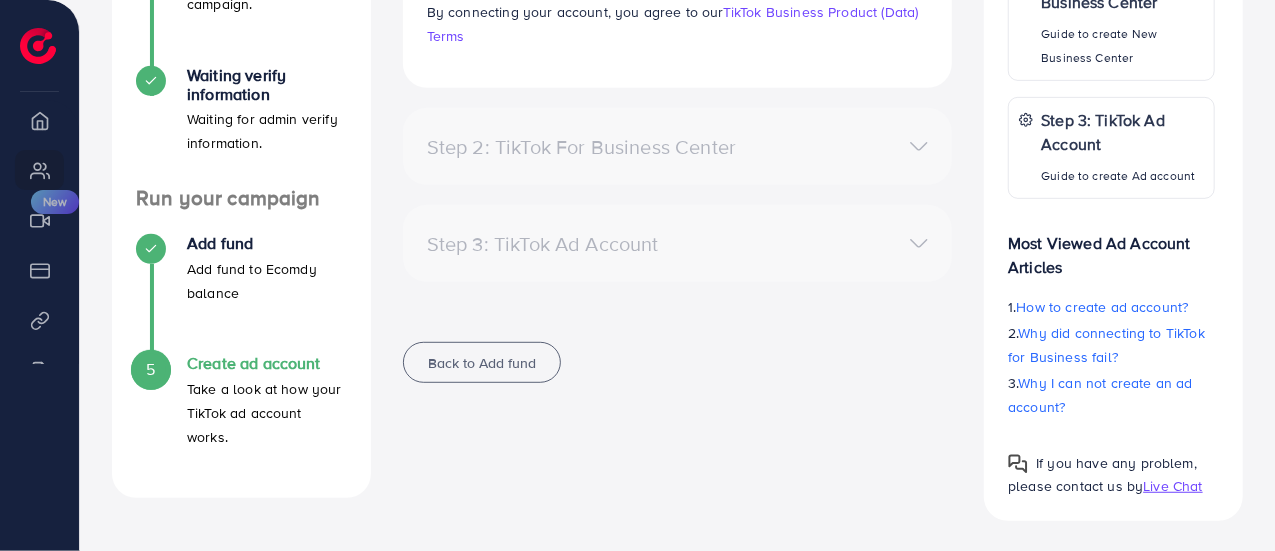 scroll, scrollTop: 0, scrollLeft: 0, axis: both 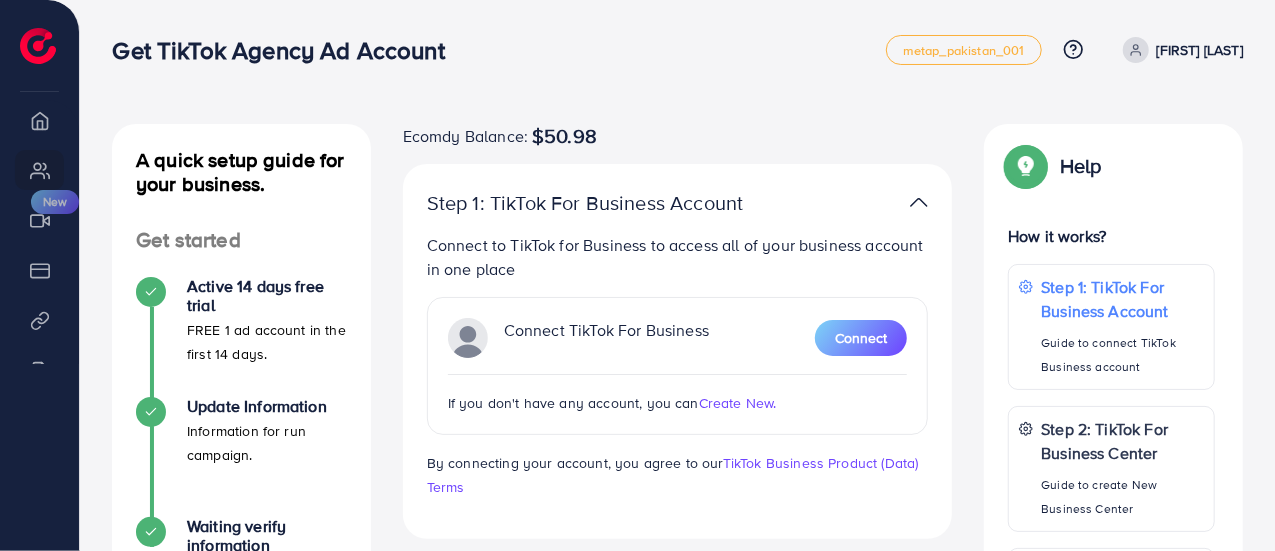click on "Ecomdy Balance:  $50.98" at bounding box center [678, 136] 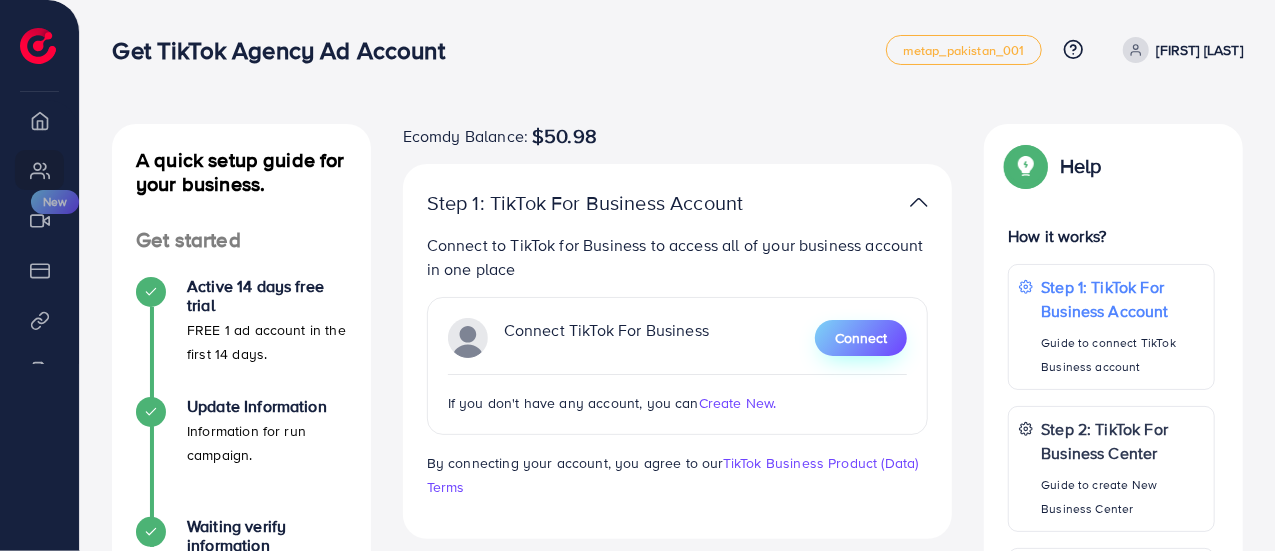 click on "Connect" at bounding box center (861, 338) 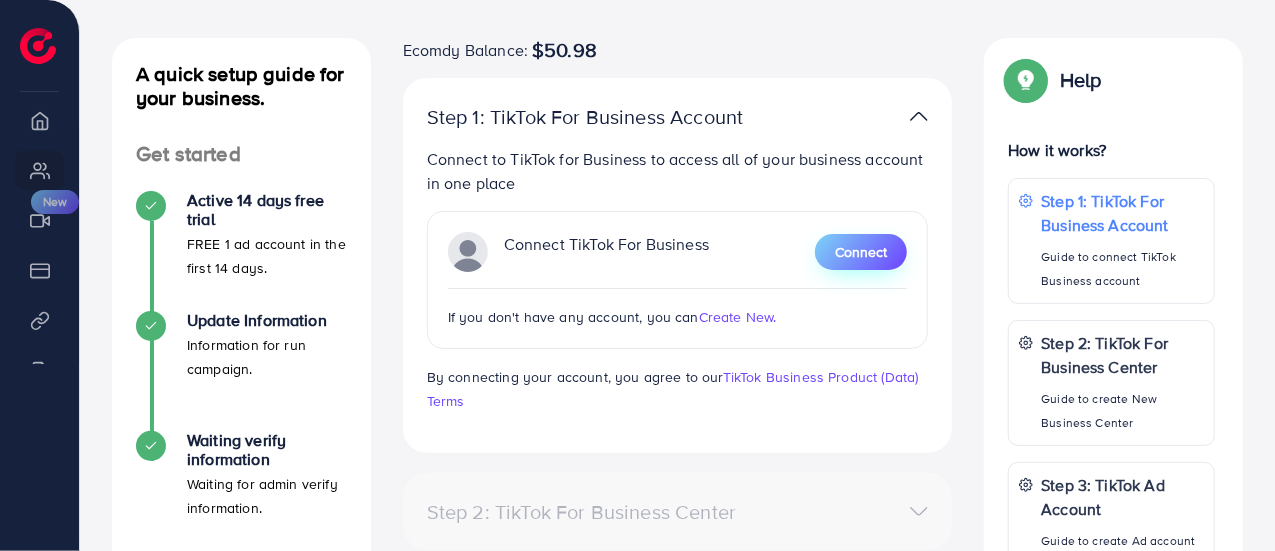 scroll, scrollTop: 160, scrollLeft: 0, axis: vertical 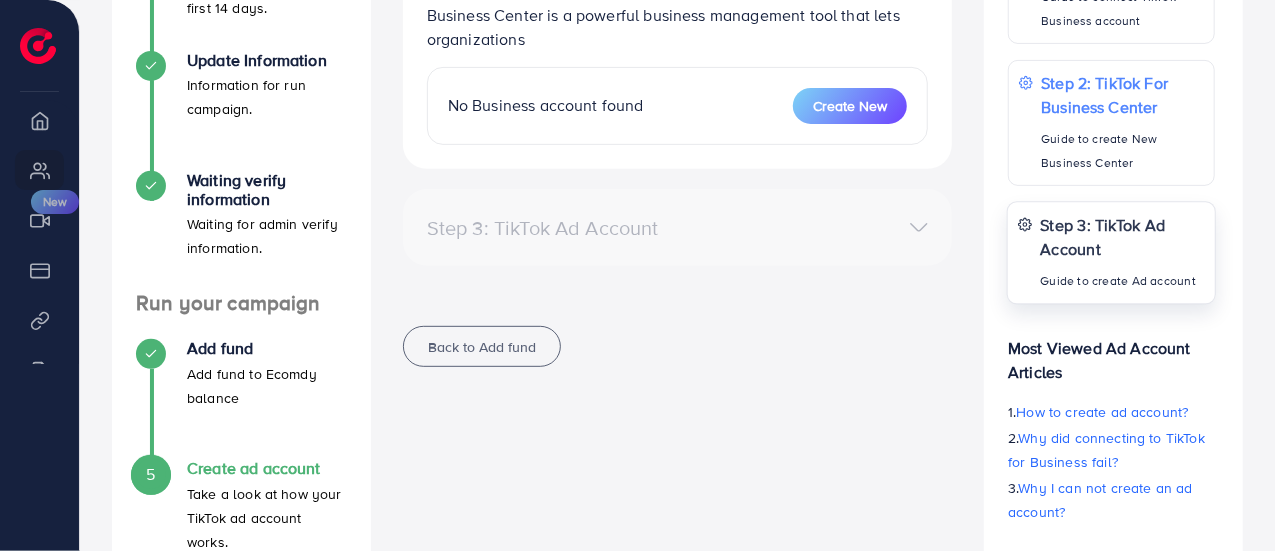 click on "Step 3: TikTok Ad Account" at bounding box center (1123, 237) 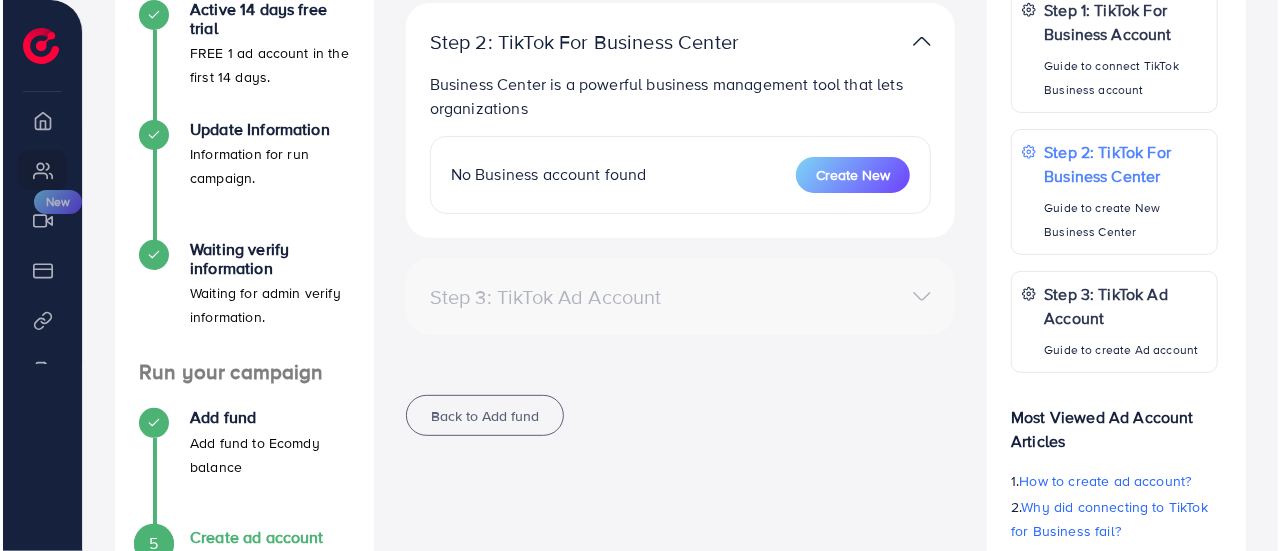 scroll, scrollTop: 273, scrollLeft: 0, axis: vertical 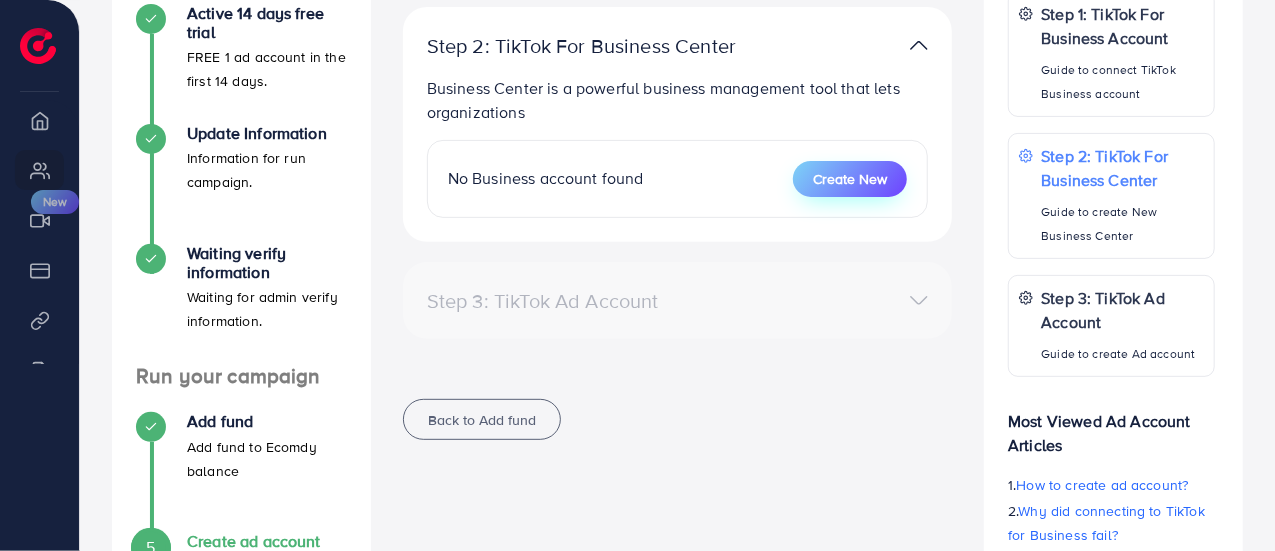 click on "Create New" at bounding box center (850, 179) 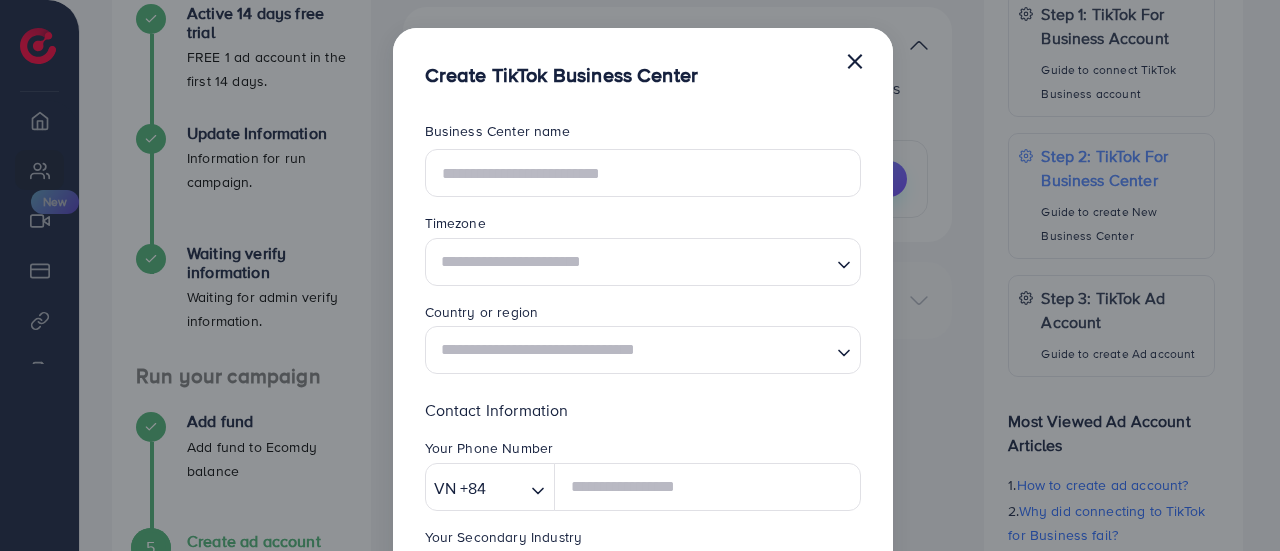 scroll, scrollTop: 0, scrollLeft: 0, axis: both 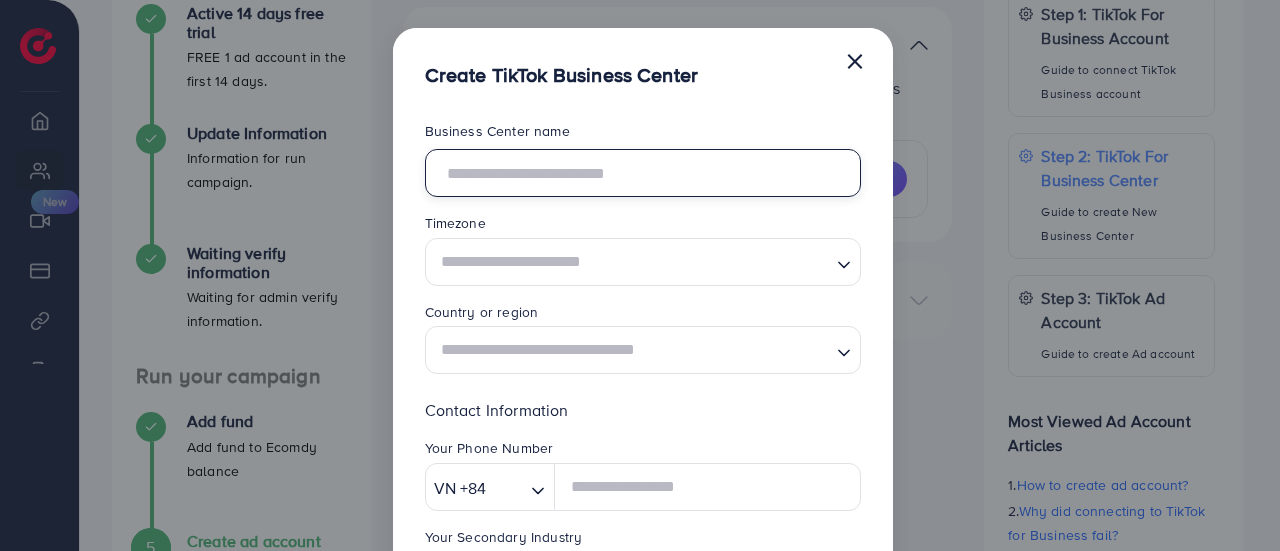 click at bounding box center [643, 173] 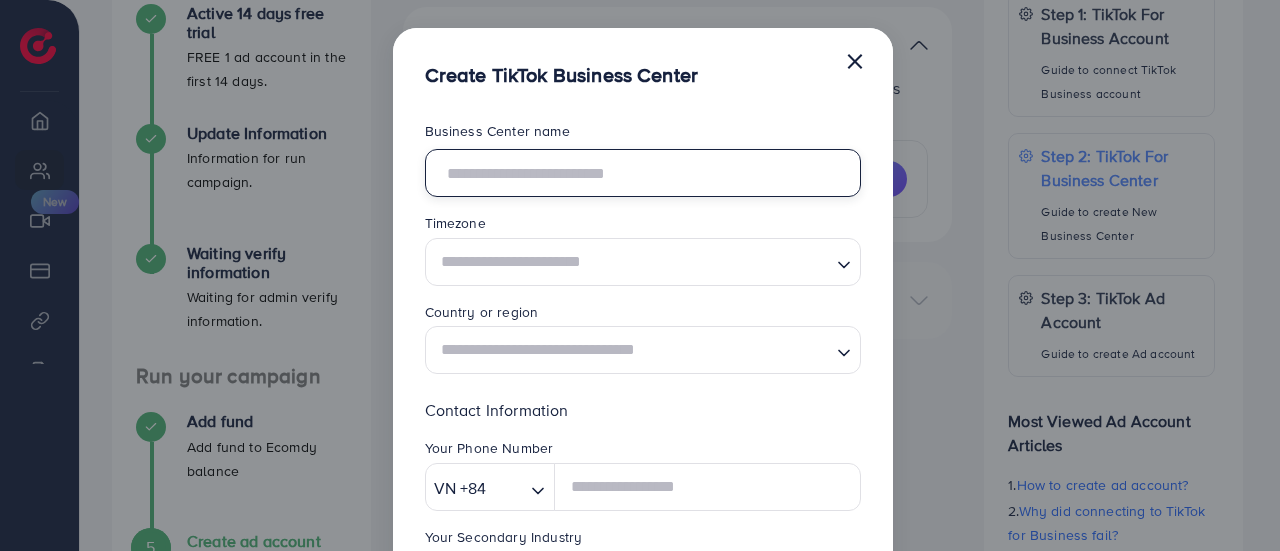 type on "*" 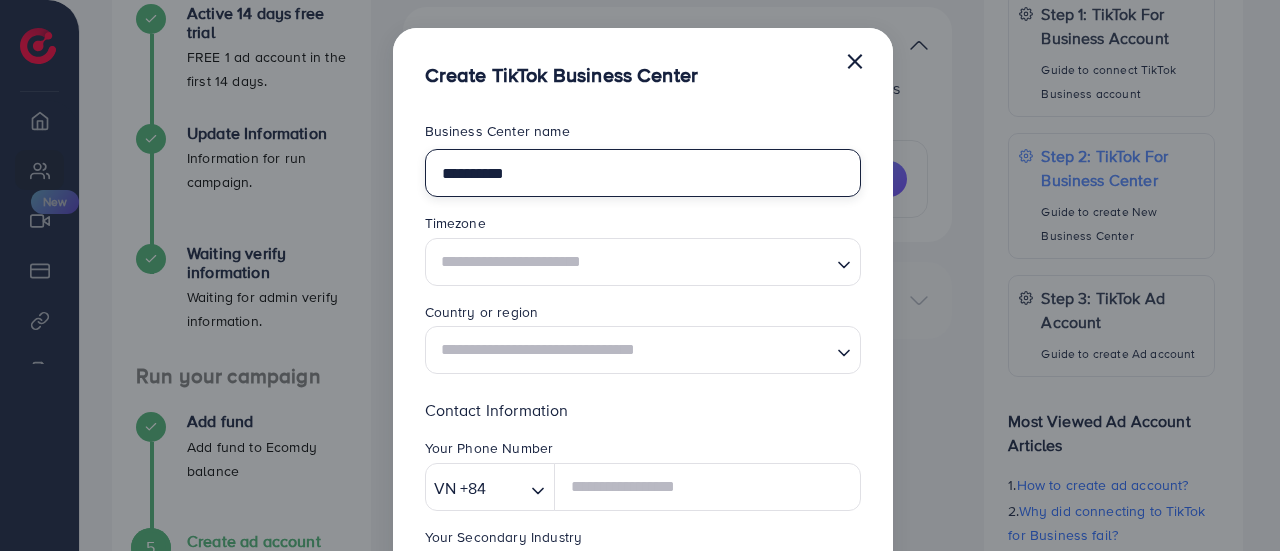 drag, startPoint x: 484, startPoint y: 172, endPoint x: 475, endPoint y: 159, distance: 15.811388 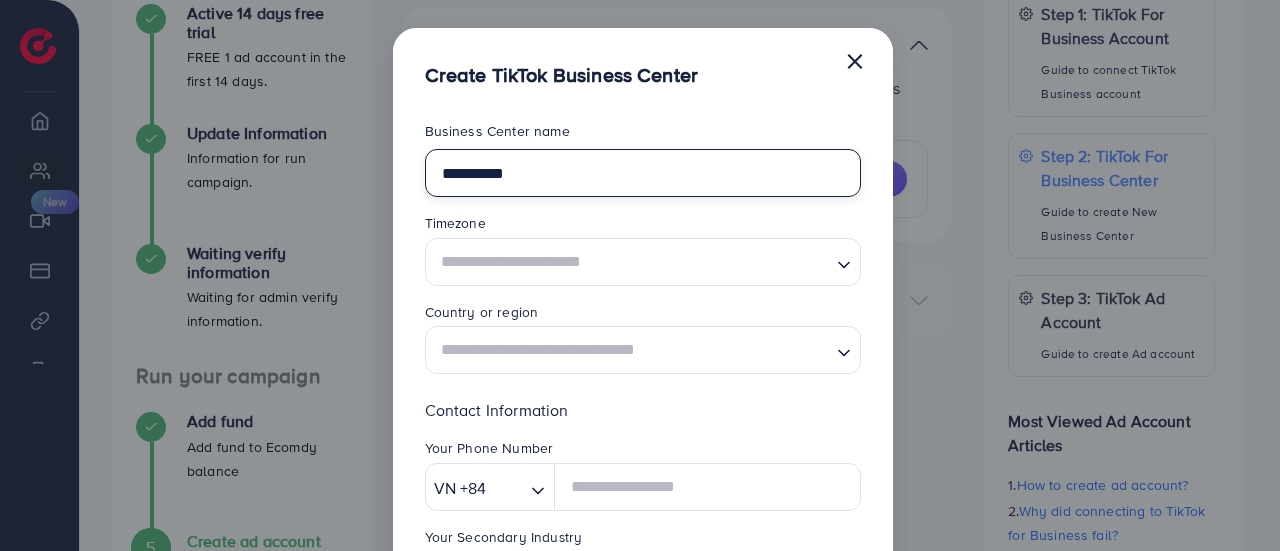 type on "**********" 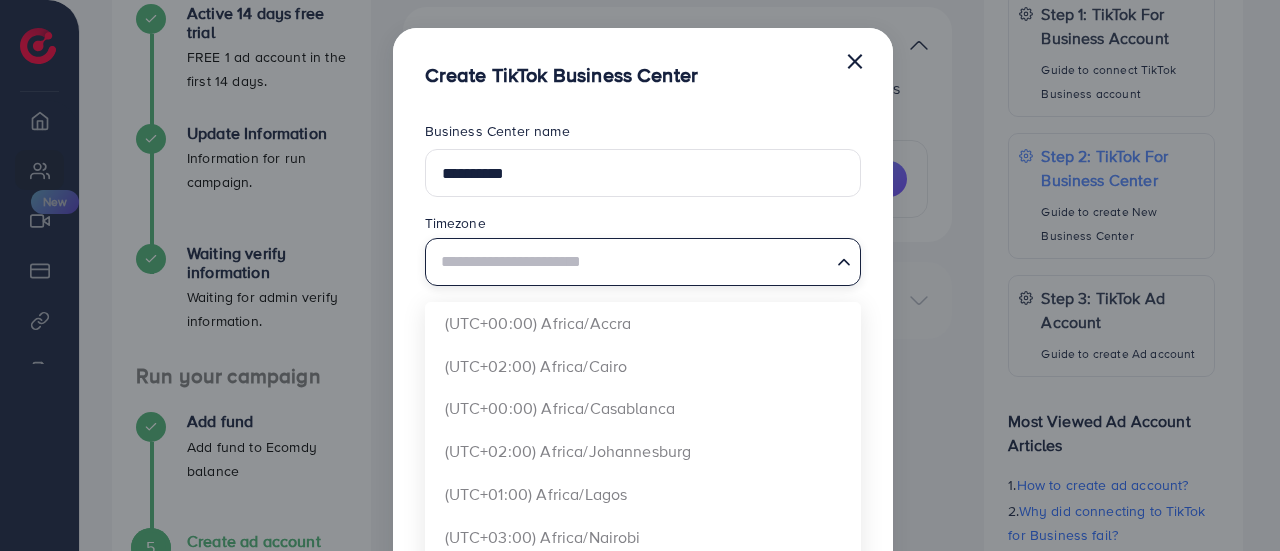 click at bounding box center (631, 261) 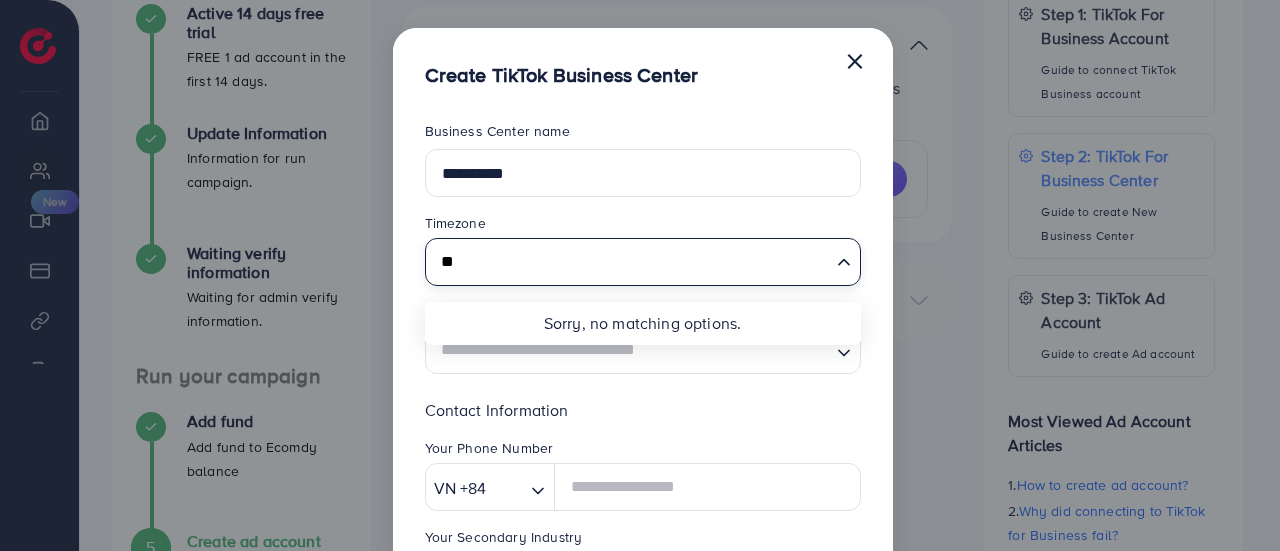 type on "*" 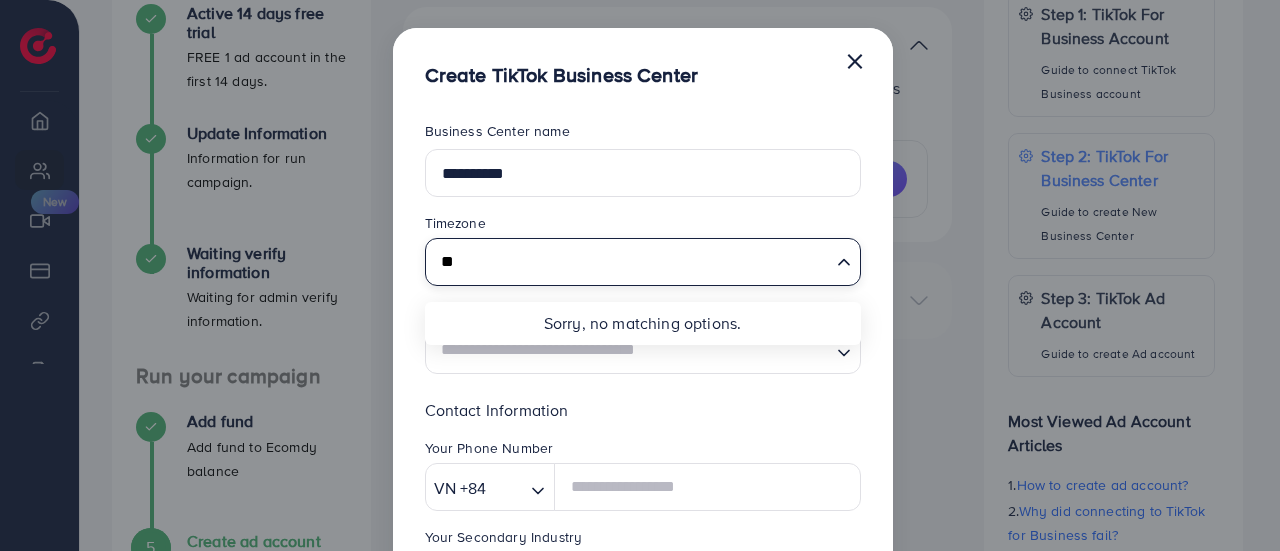 type on "*" 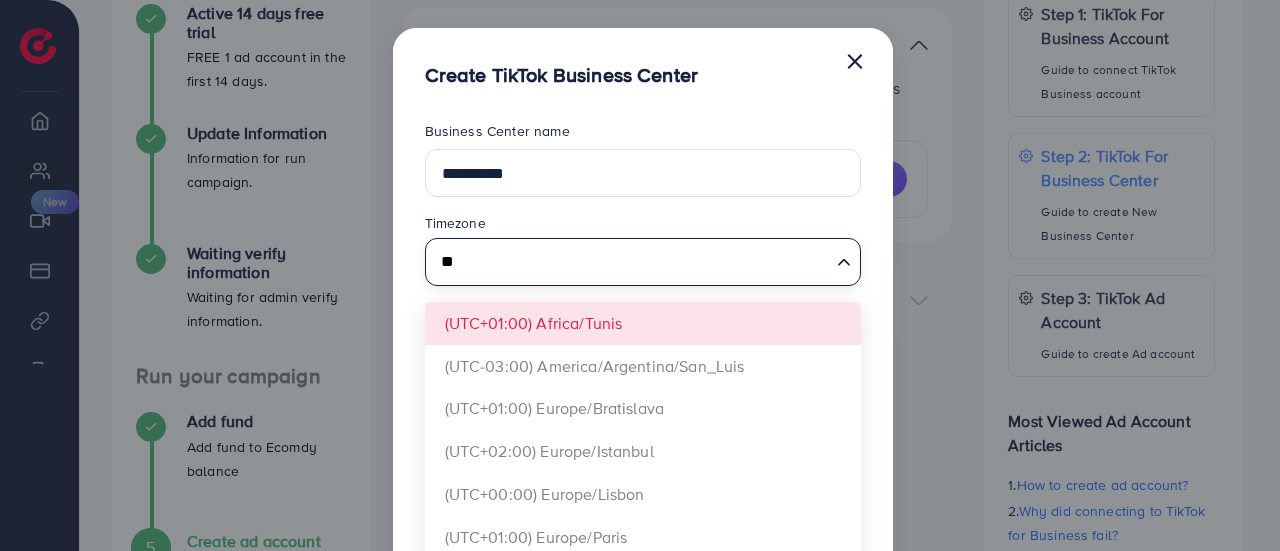 type on "*" 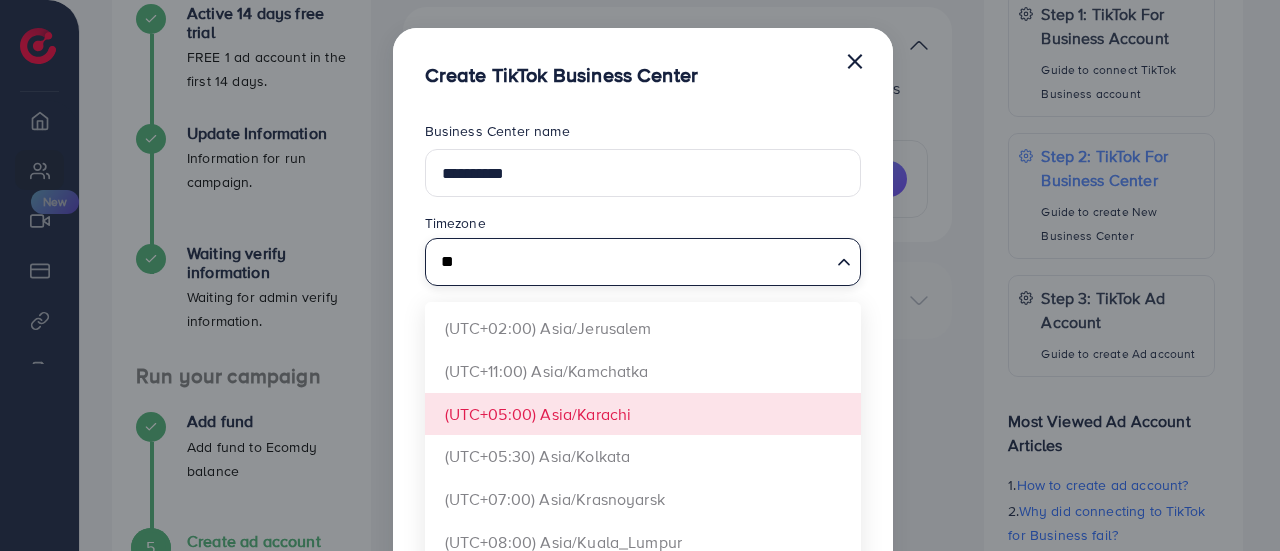 scroll, scrollTop: 767, scrollLeft: 0, axis: vertical 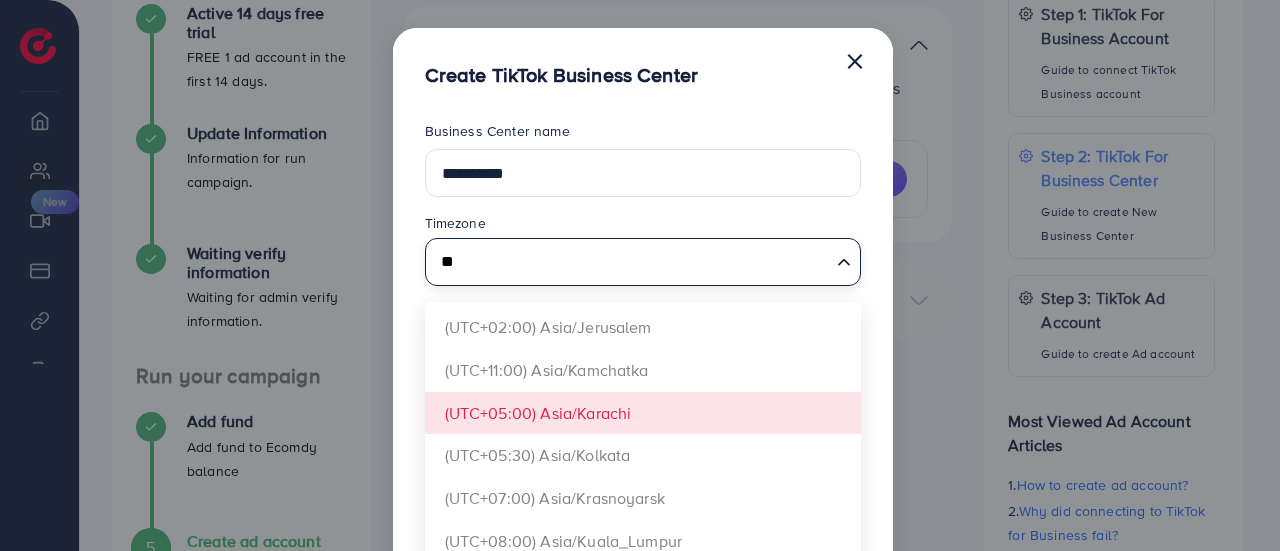 type on "**" 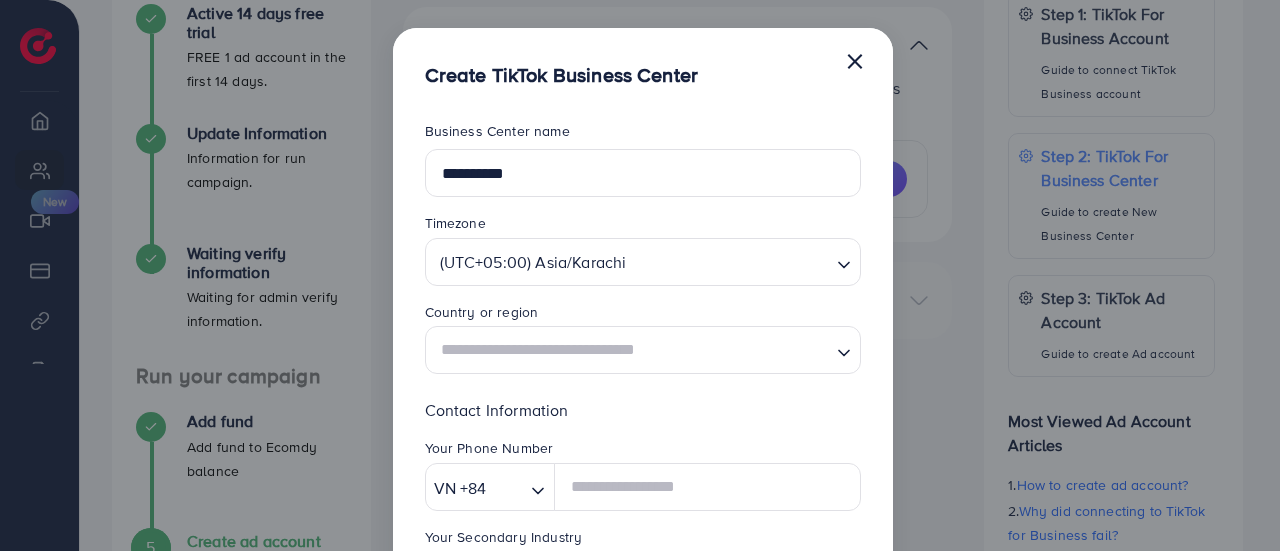 scroll, scrollTop: 0, scrollLeft: 0, axis: both 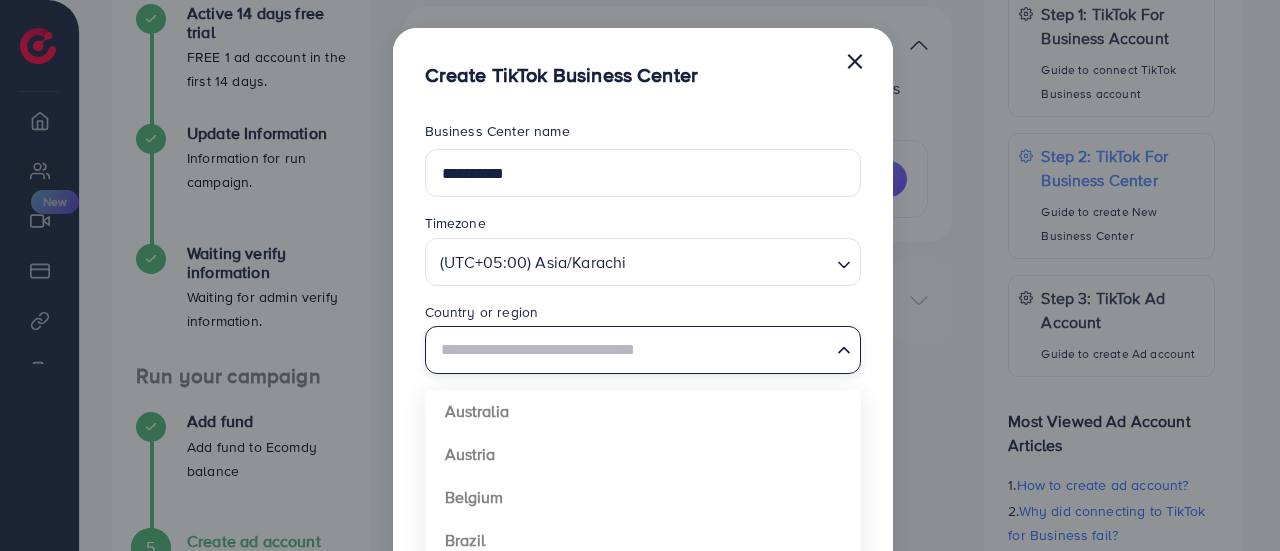 click at bounding box center [631, 350] 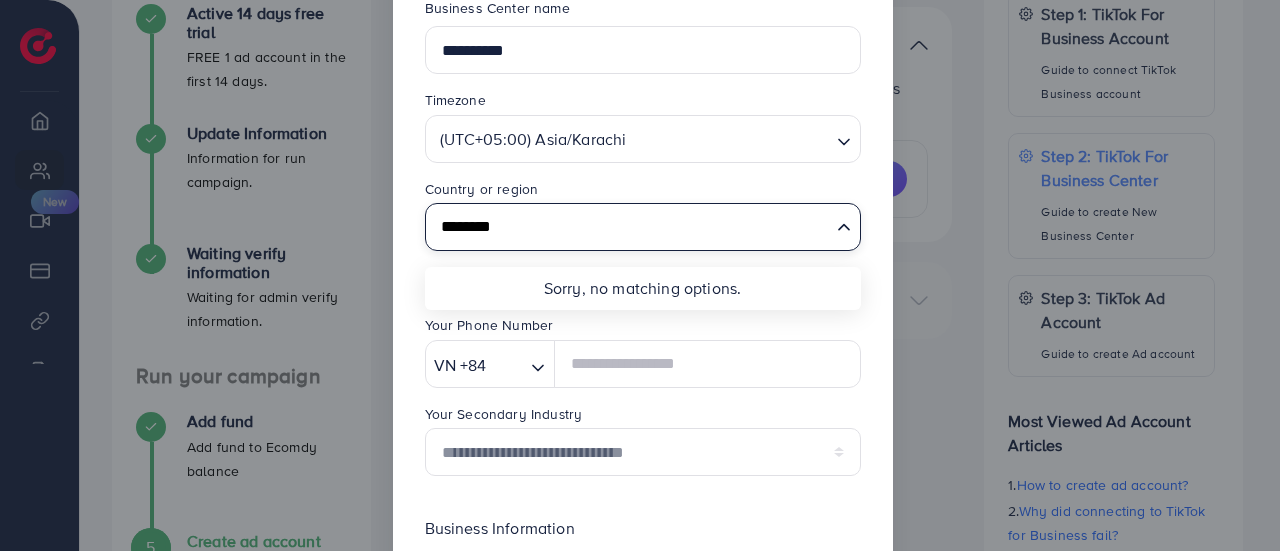 scroll, scrollTop: 126, scrollLeft: 0, axis: vertical 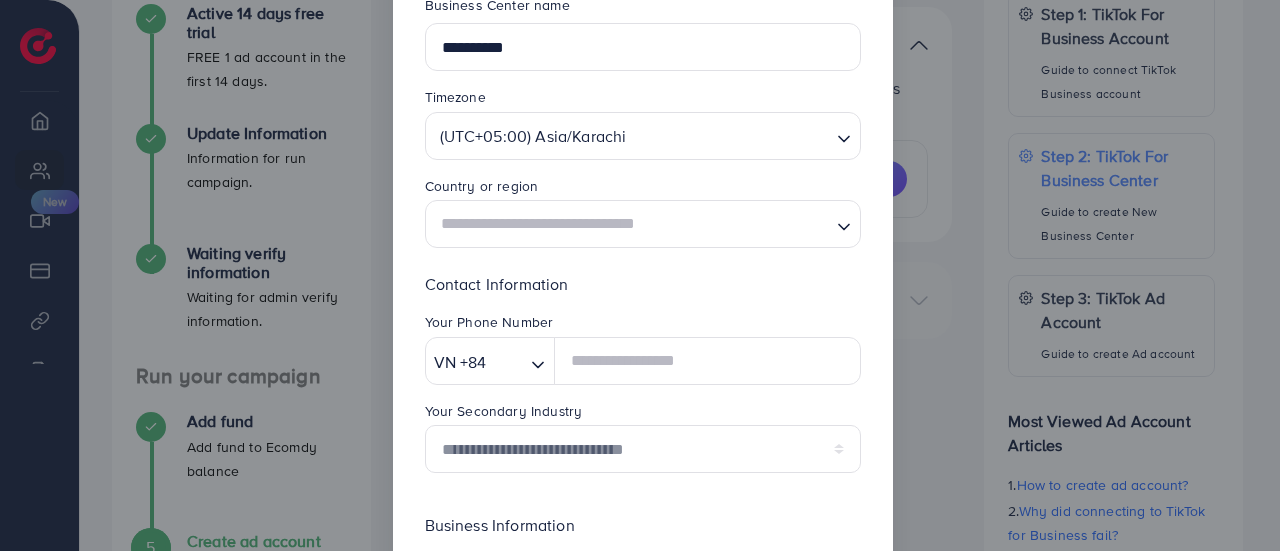 click on "**********" at bounding box center (643, 396) 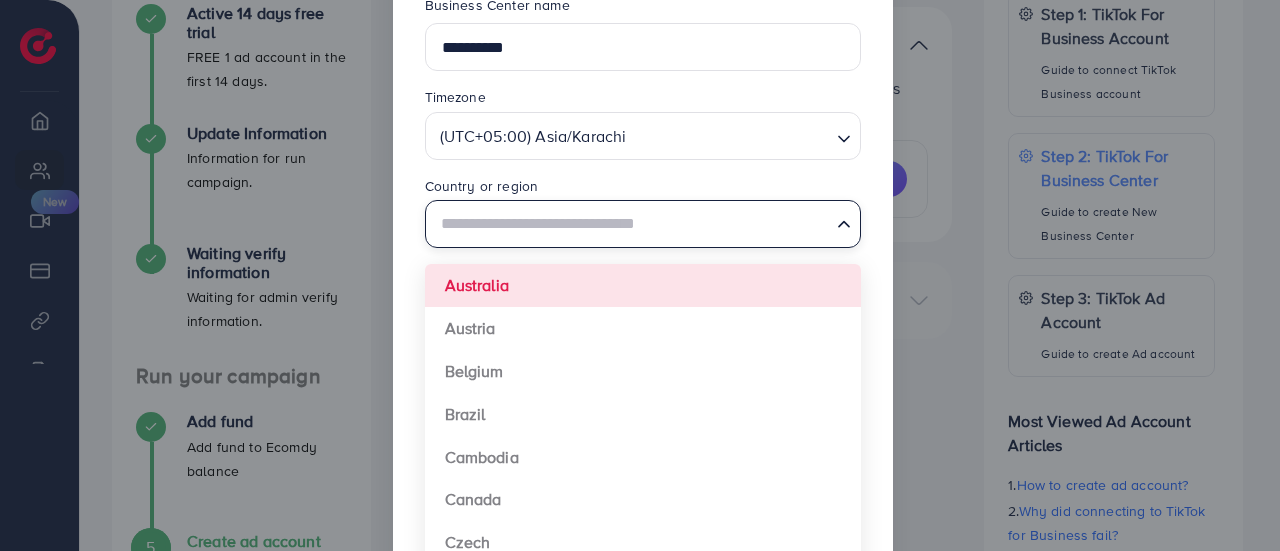 click at bounding box center [631, 224] 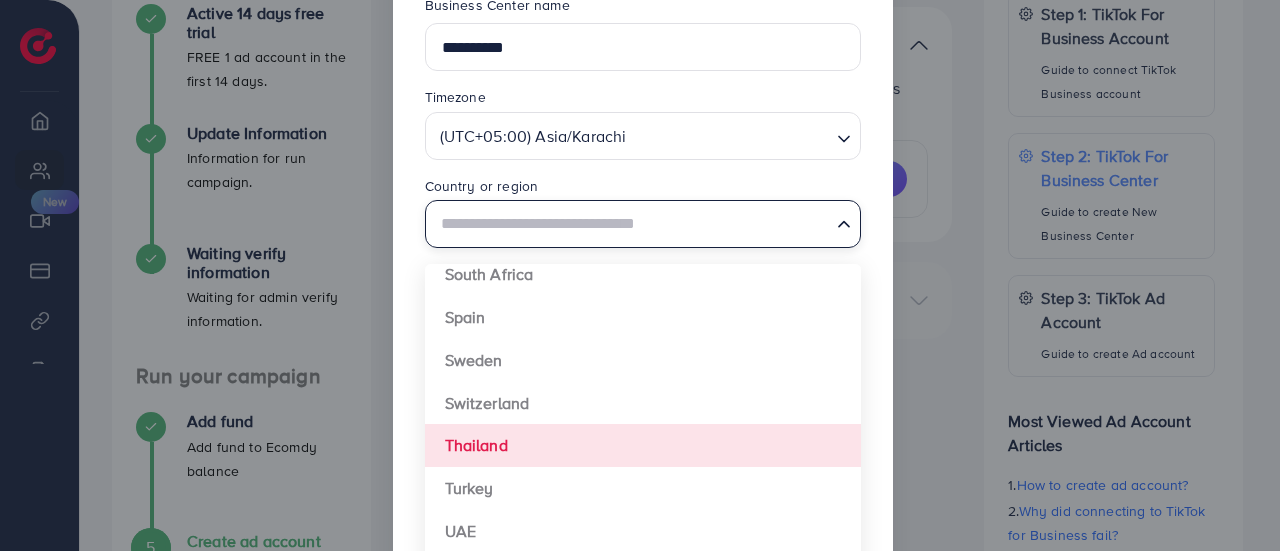 scroll, scrollTop: 1492, scrollLeft: 0, axis: vertical 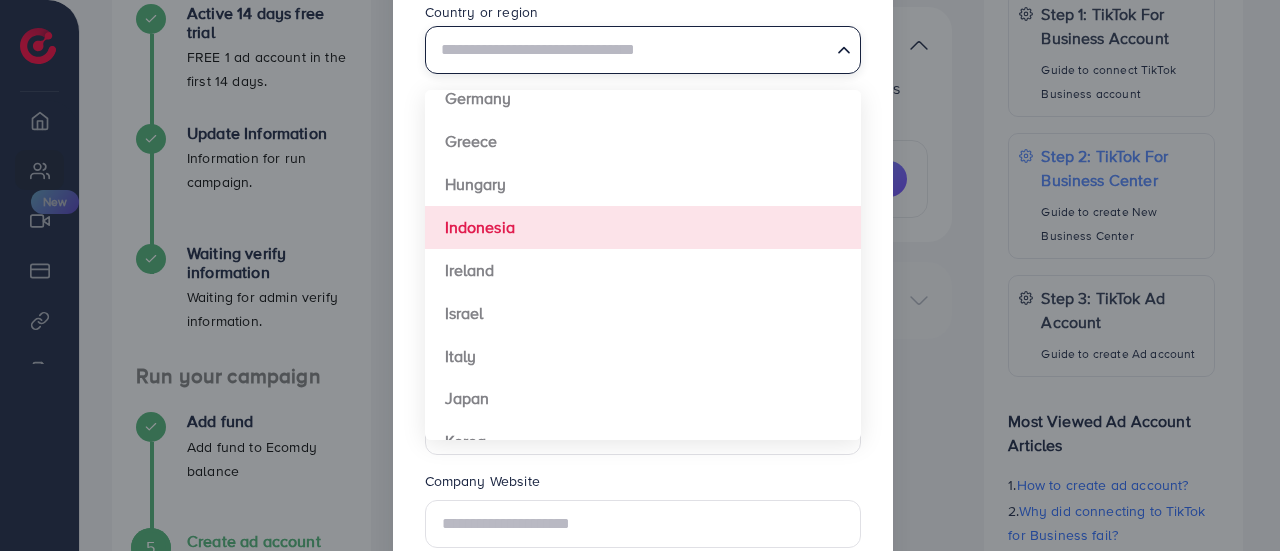 type on "********" 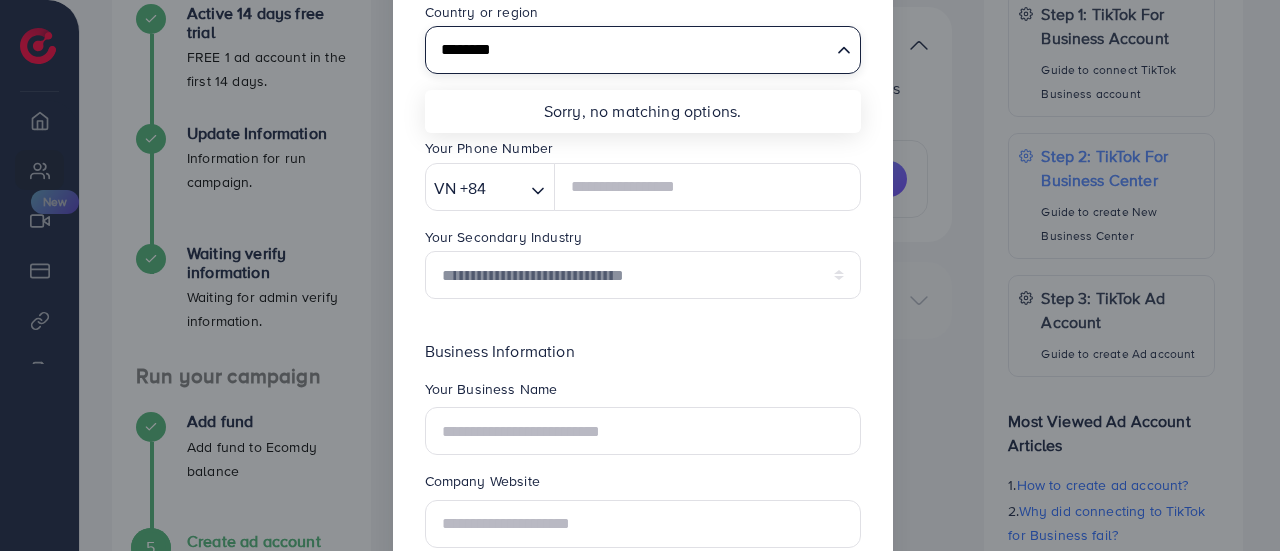 scroll, scrollTop: 0, scrollLeft: 0, axis: both 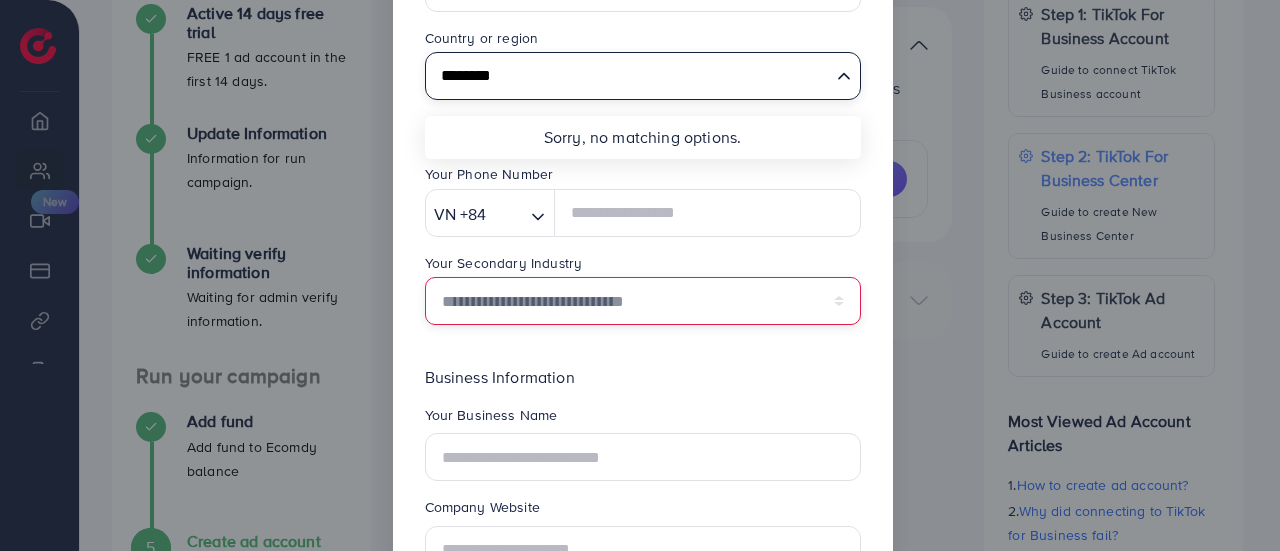 type 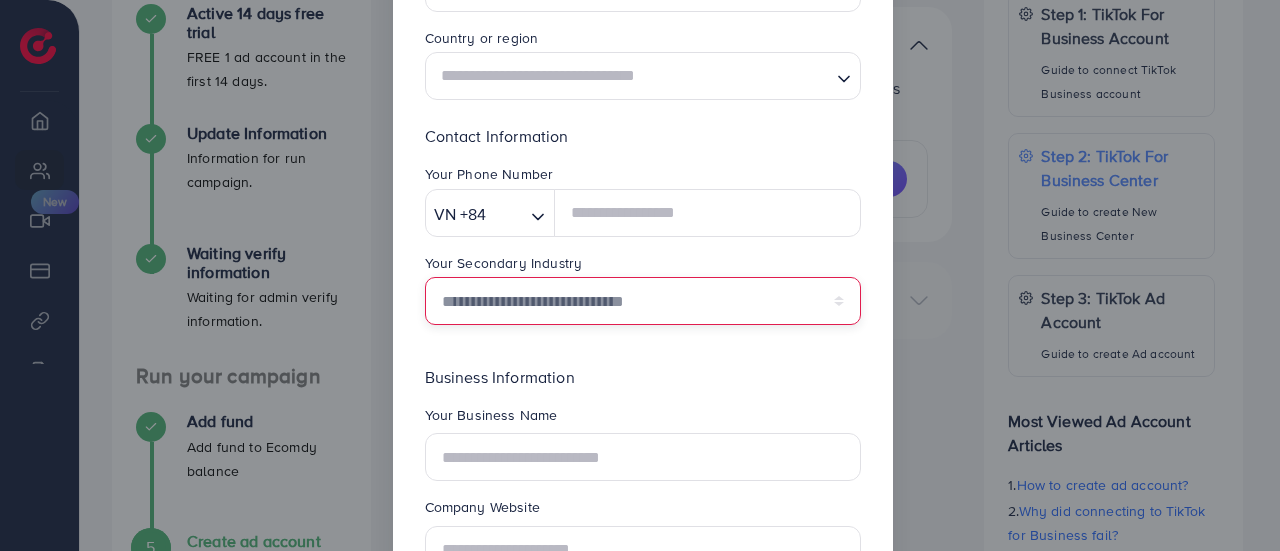 click on "**********" at bounding box center (643, 301) 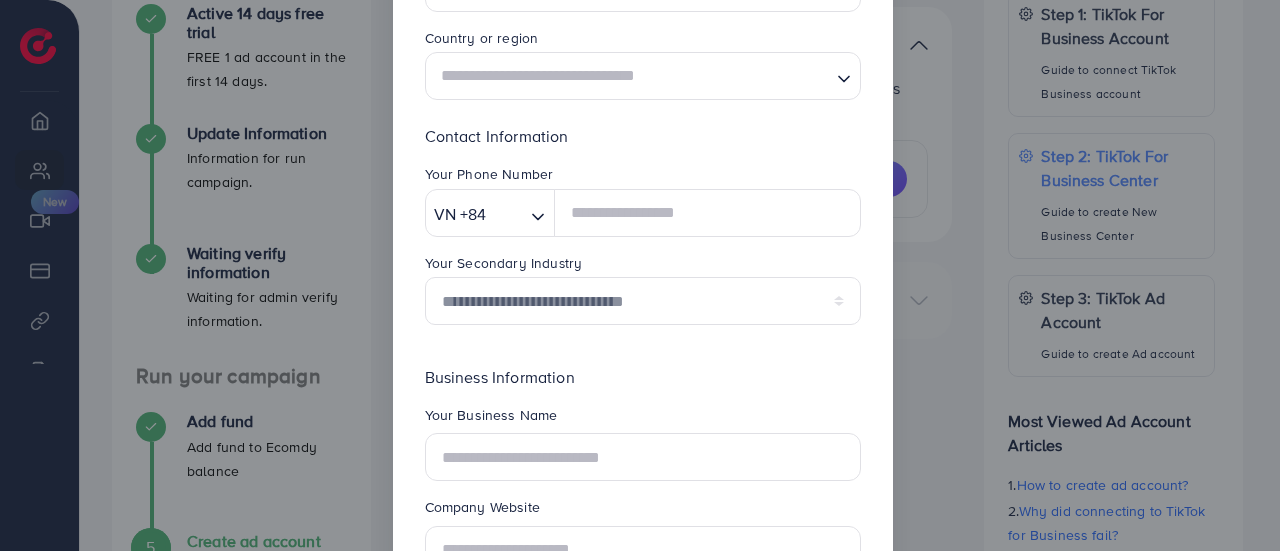 click on "**********" at bounding box center [643, 297] 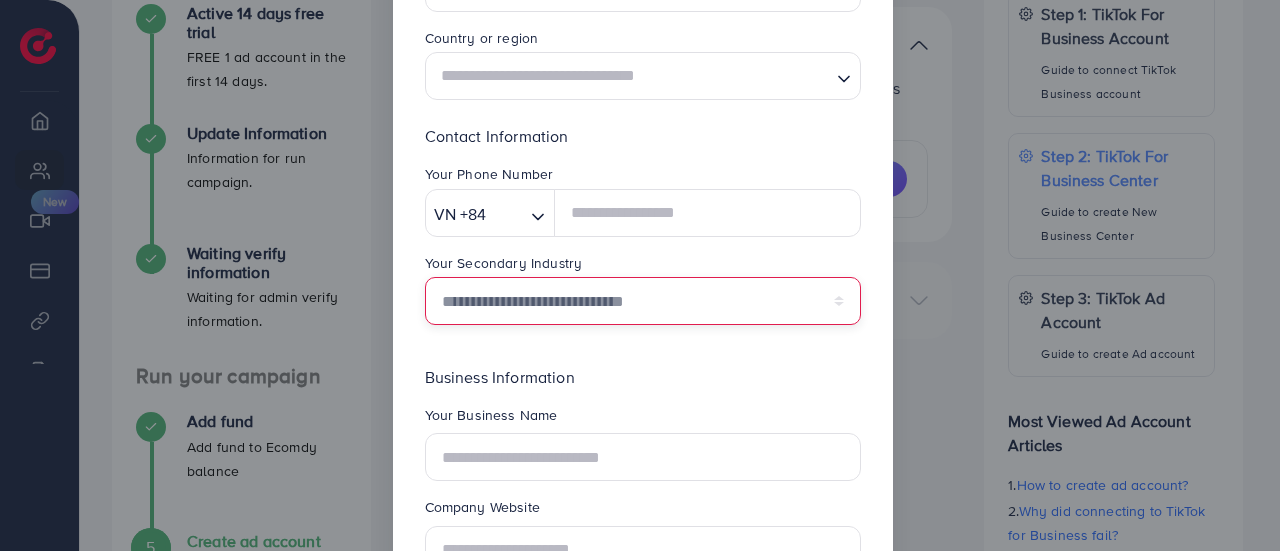click on "**********" at bounding box center (643, 301) 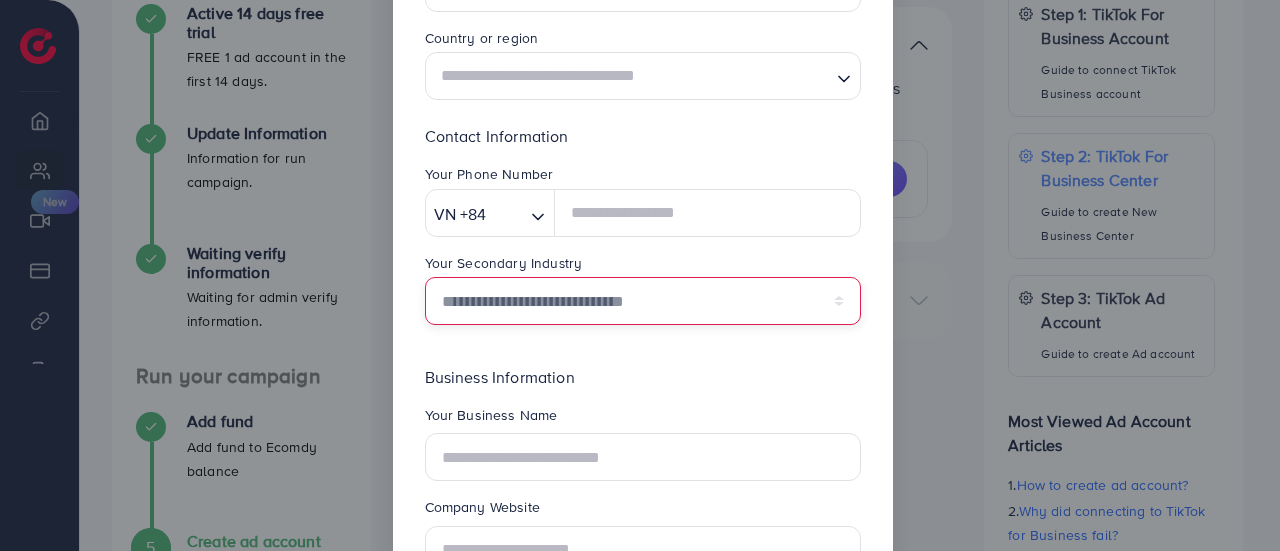 select on "******" 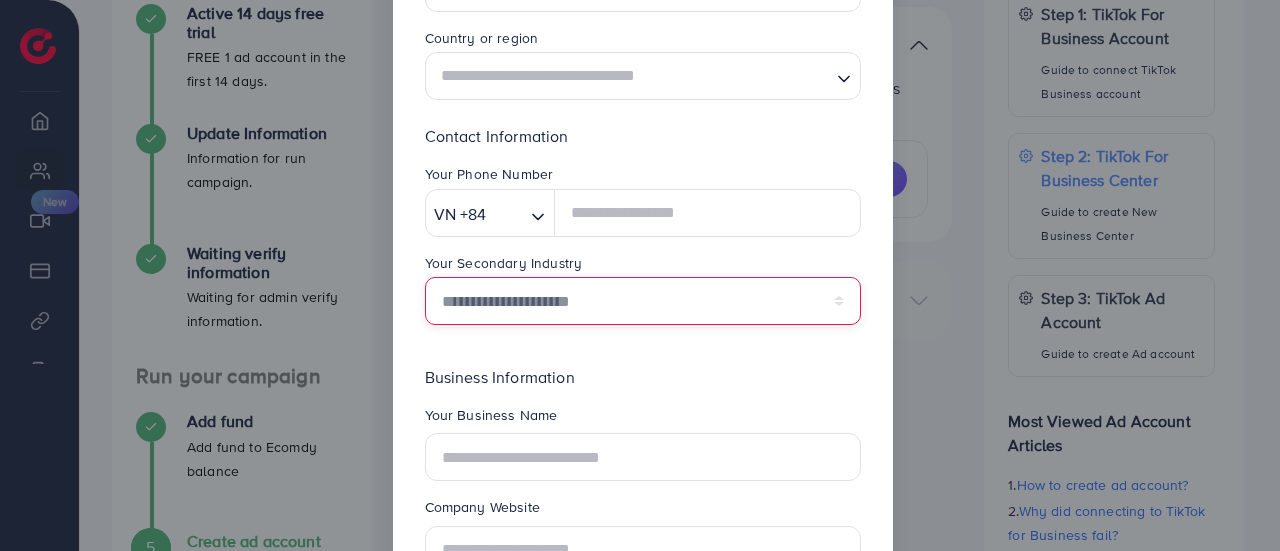 click on "**********" at bounding box center [643, 301] 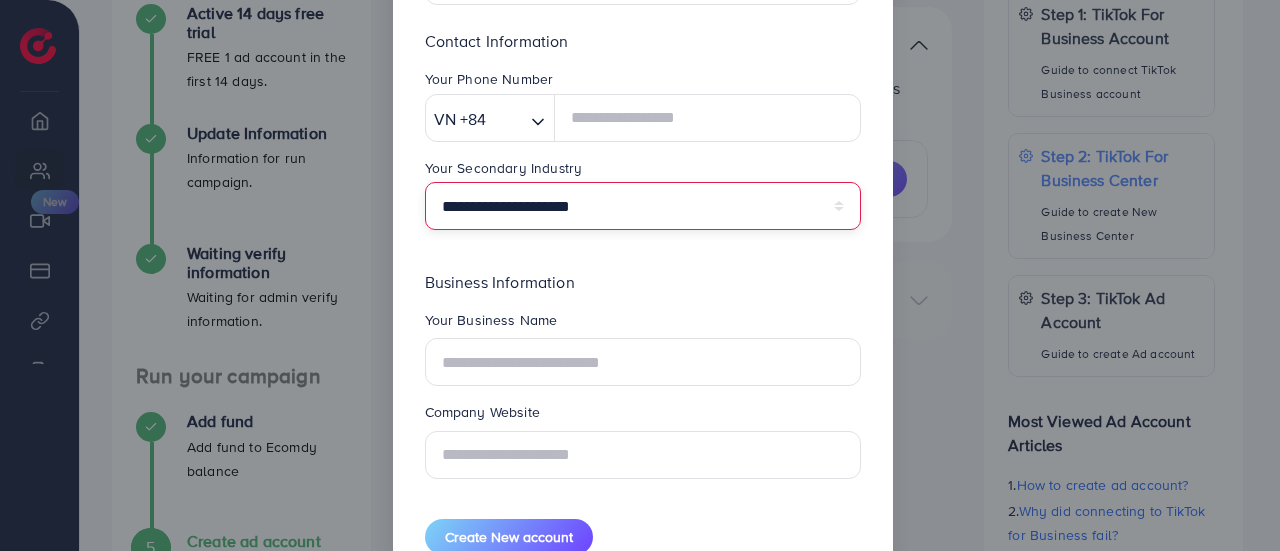 scroll, scrollTop: 370, scrollLeft: 0, axis: vertical 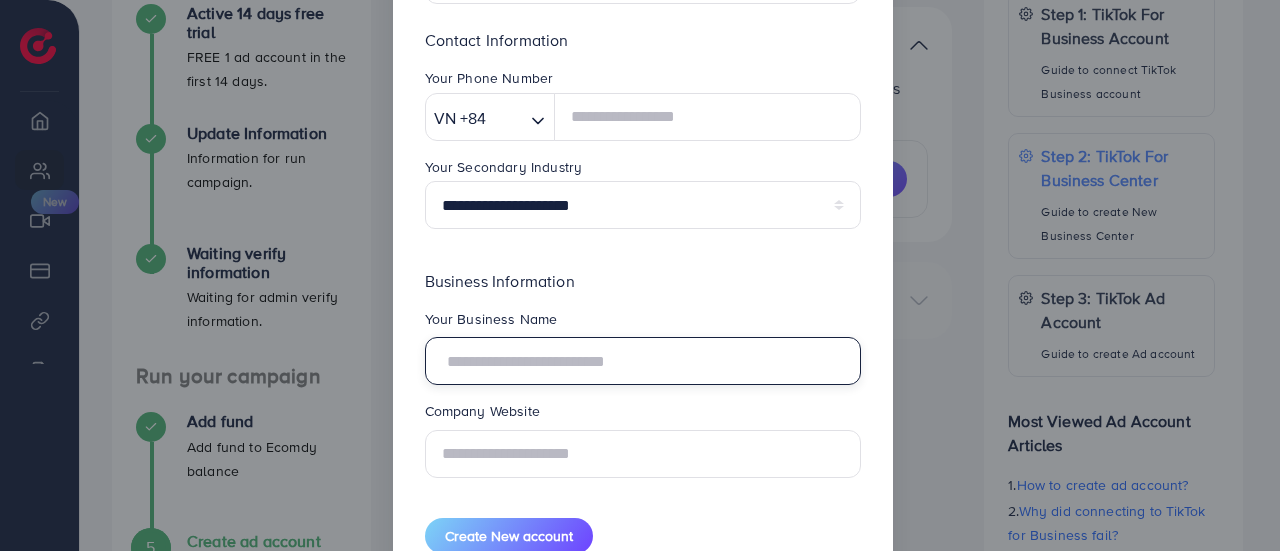 click at bounding box center (643, 361) 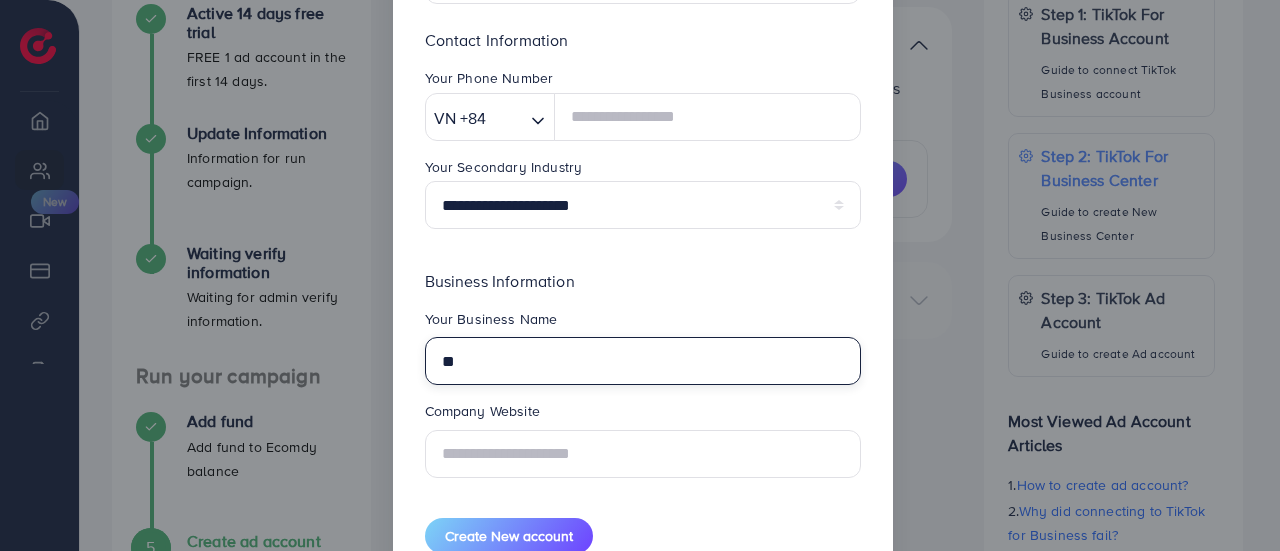 type on "*" 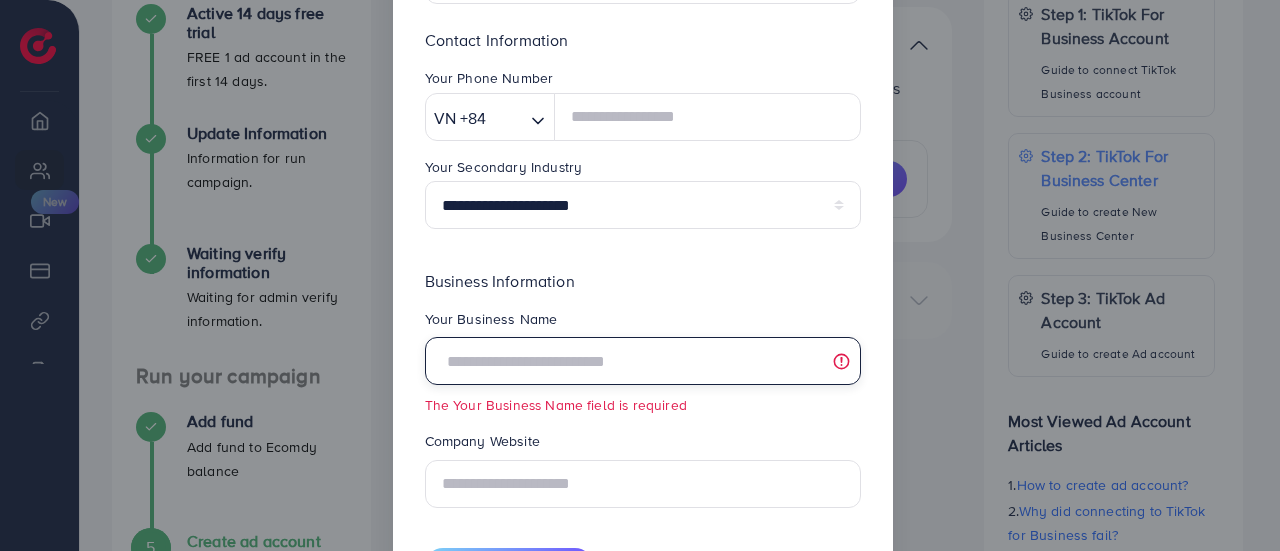 type on "*" 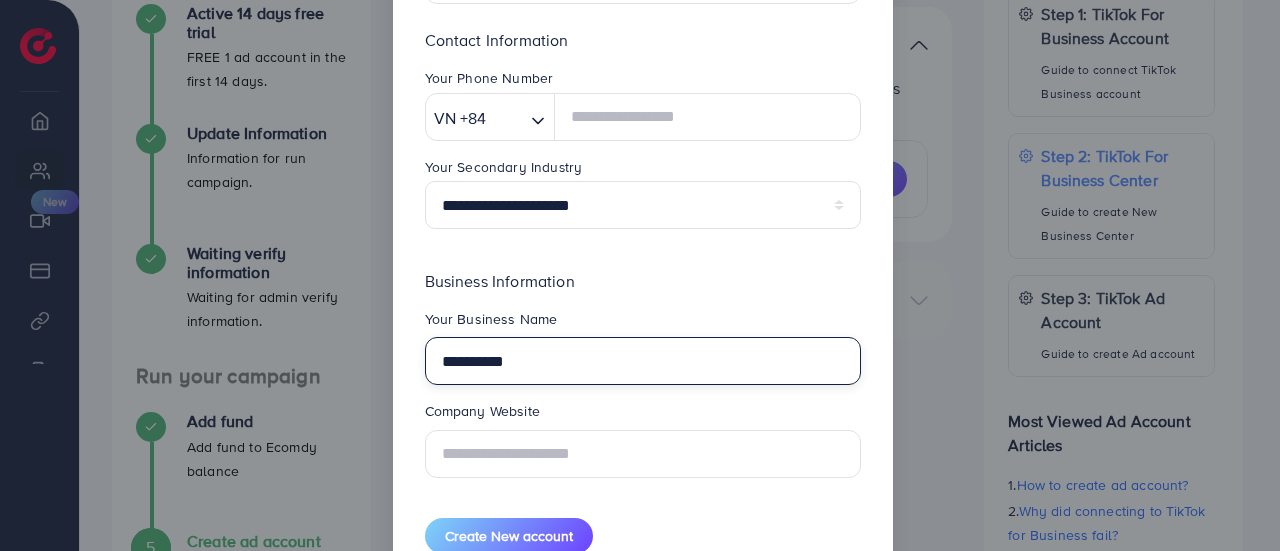 type on "**********" 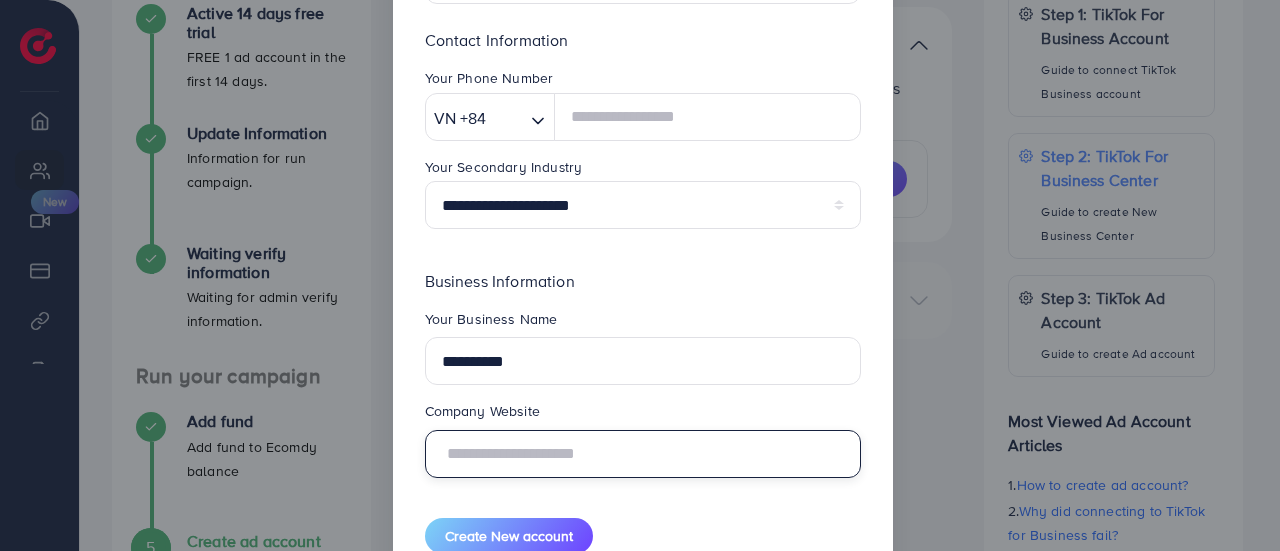 click at bounding box center (643, 454) 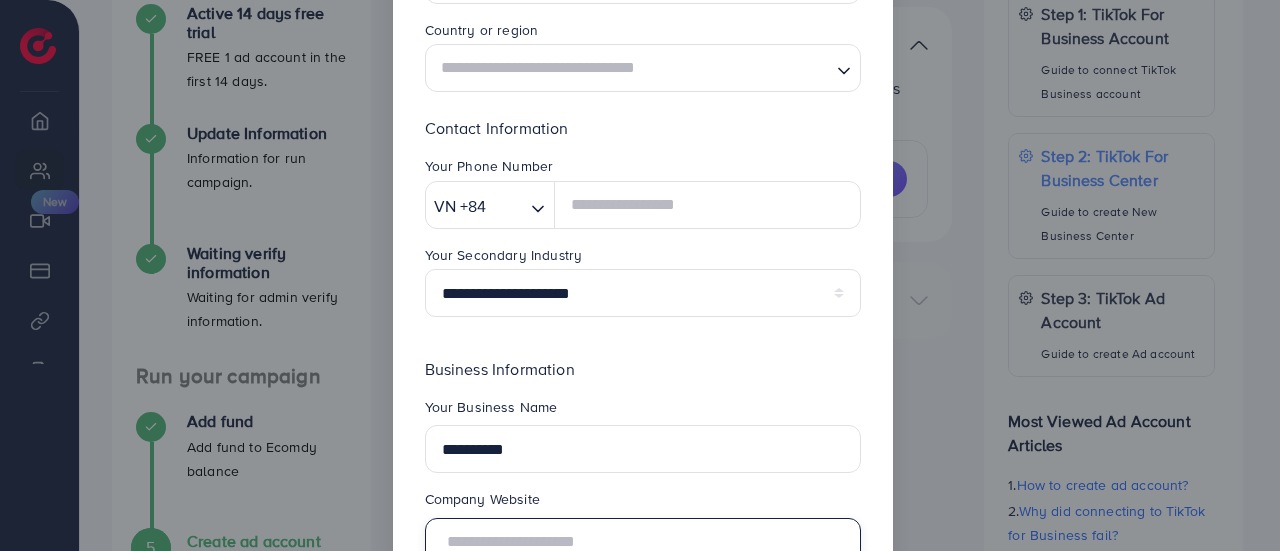 scroll, scrollTop: 280, scrollLeft: 0, axis: vertical 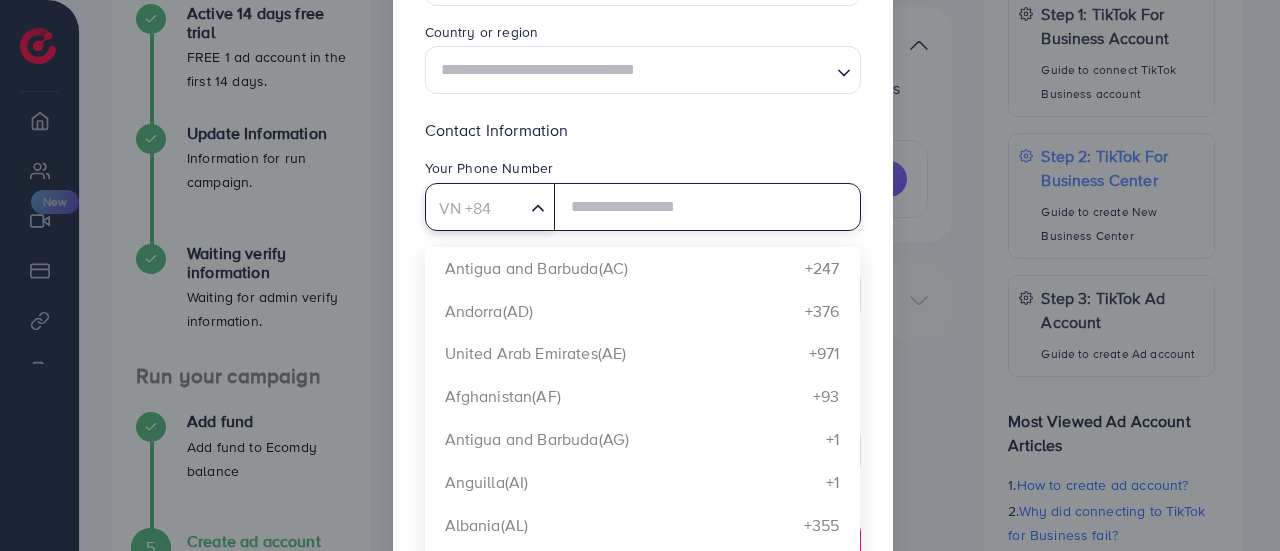 click 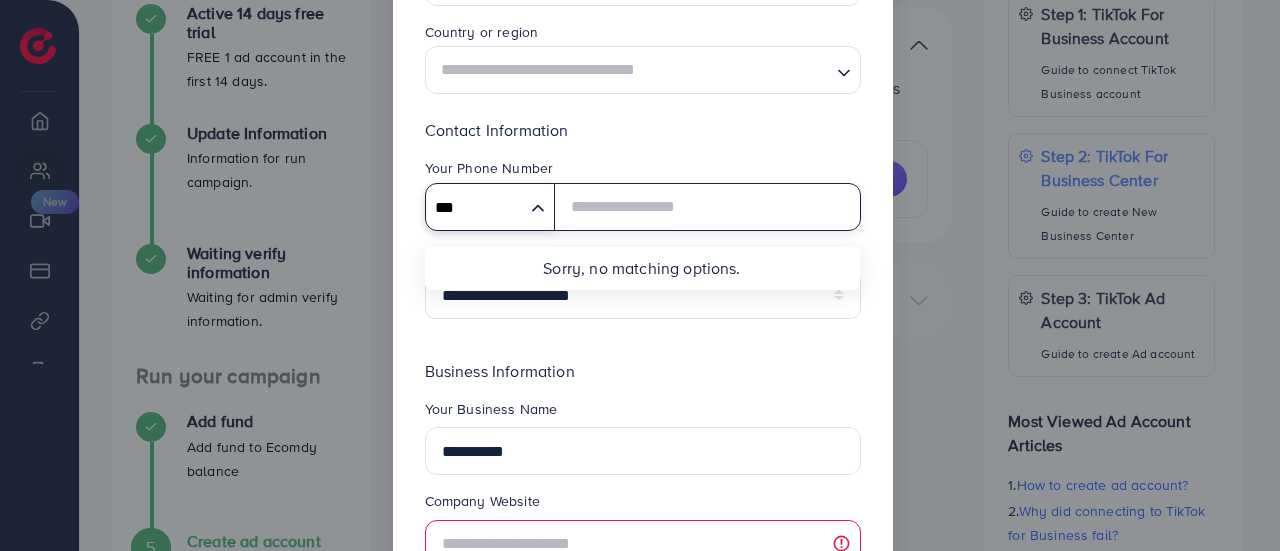 type on "***" 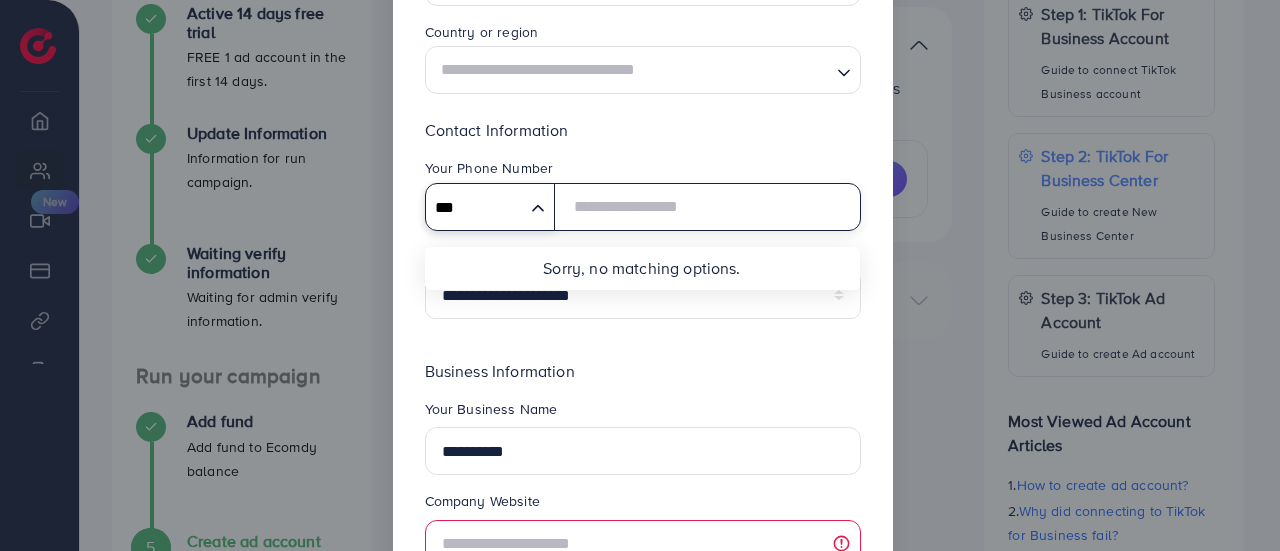 type 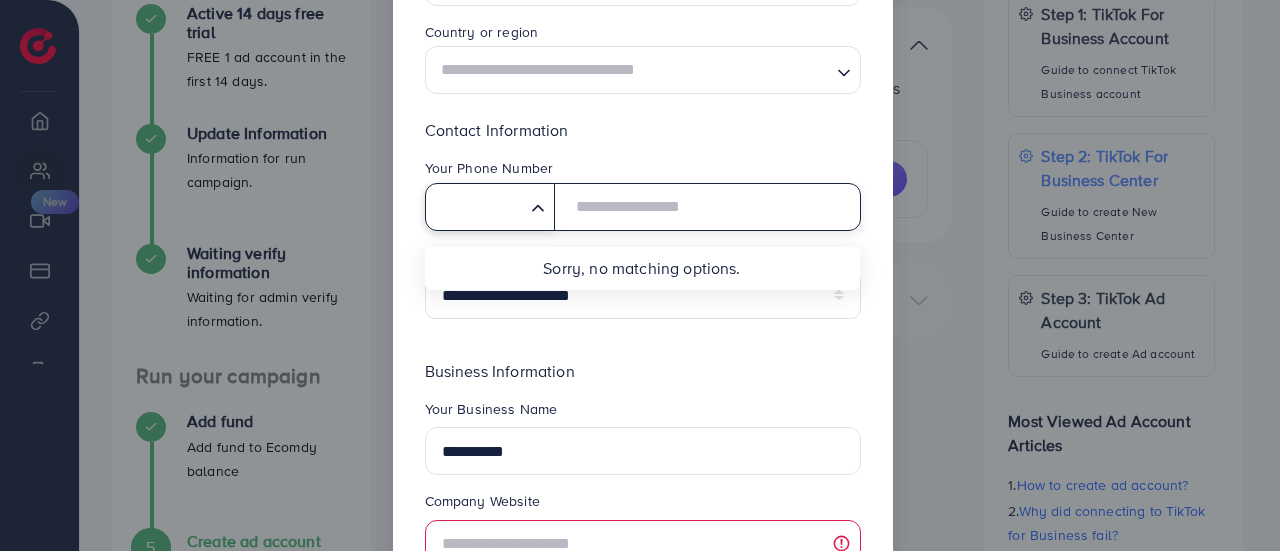 click at bounding box center [707, 207] 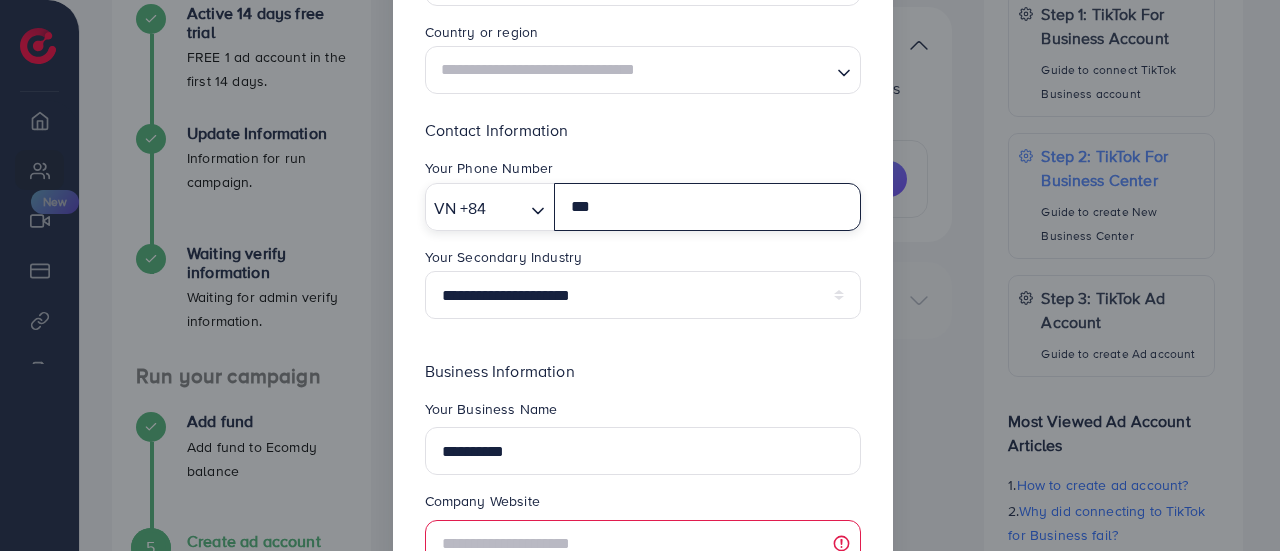 type on "***" 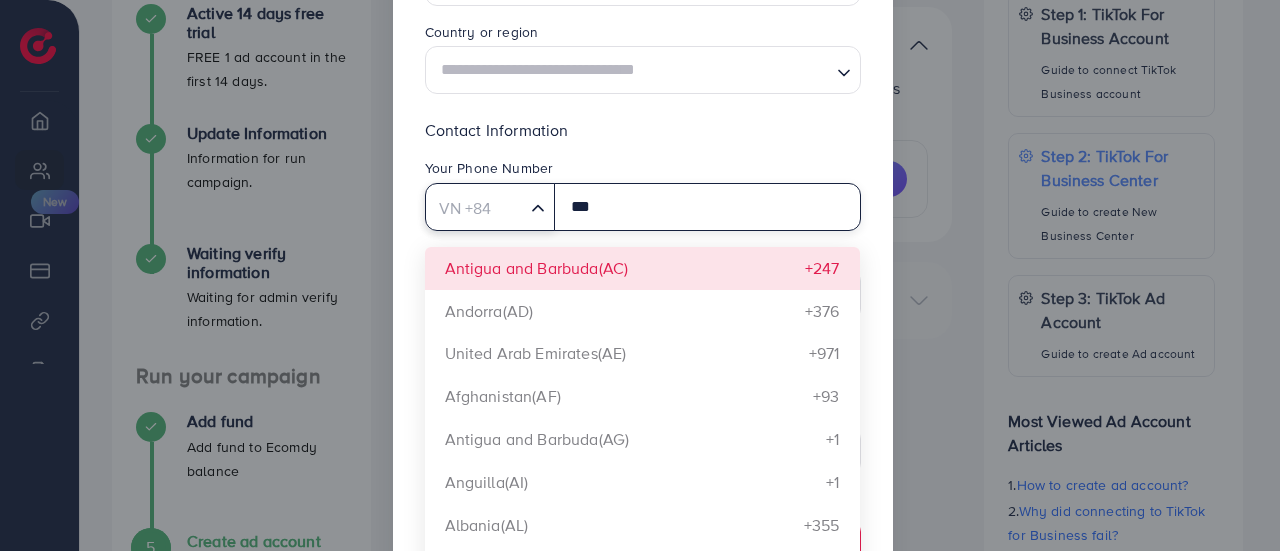 click 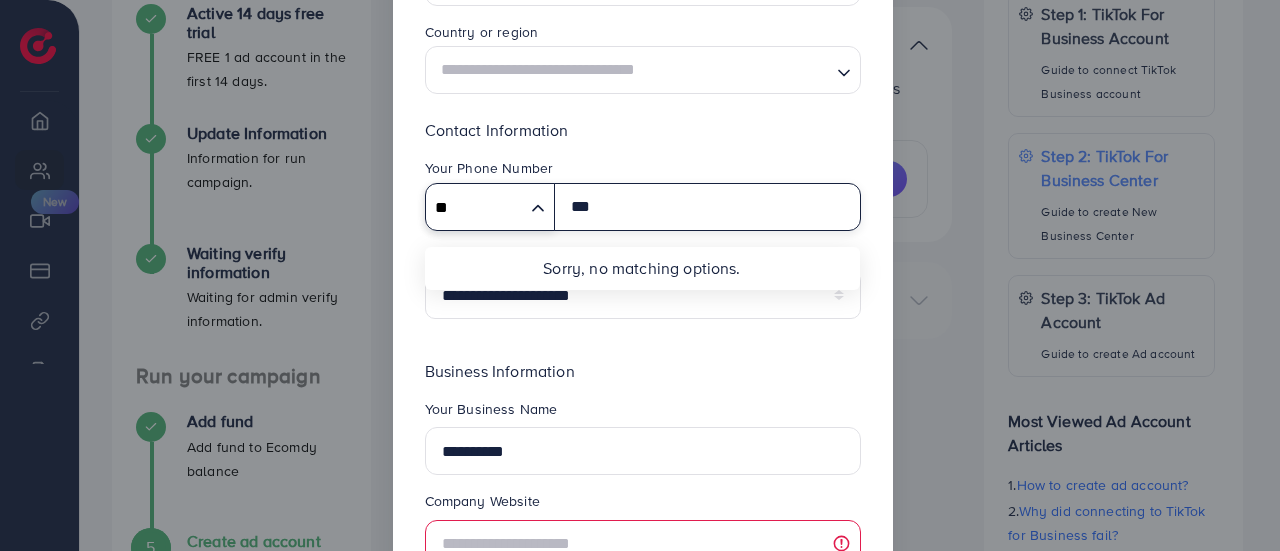 type on "*" 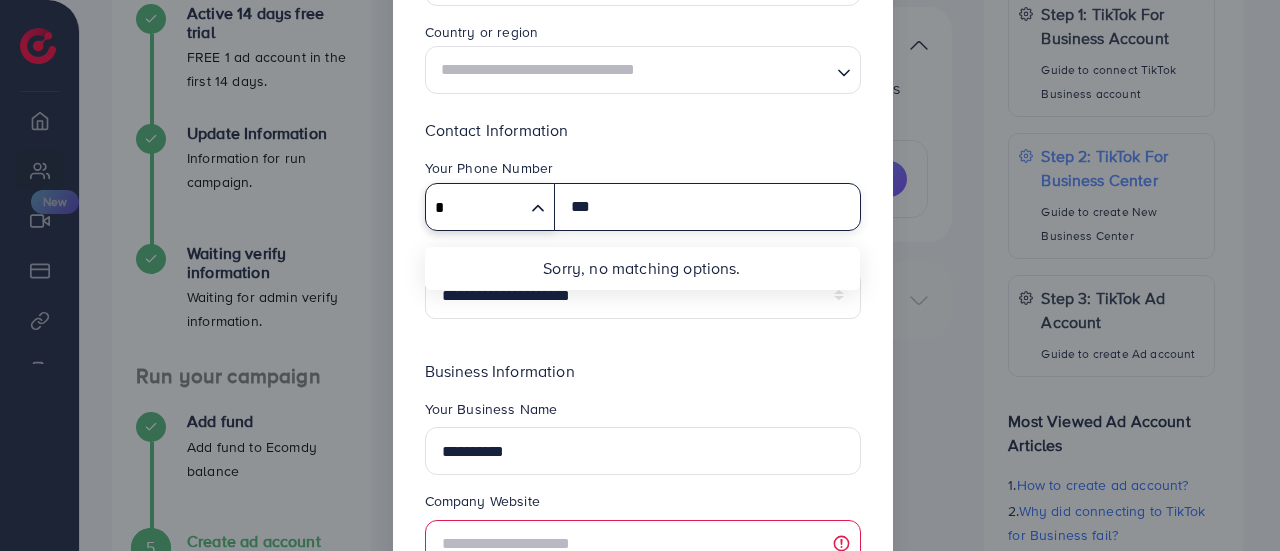 type 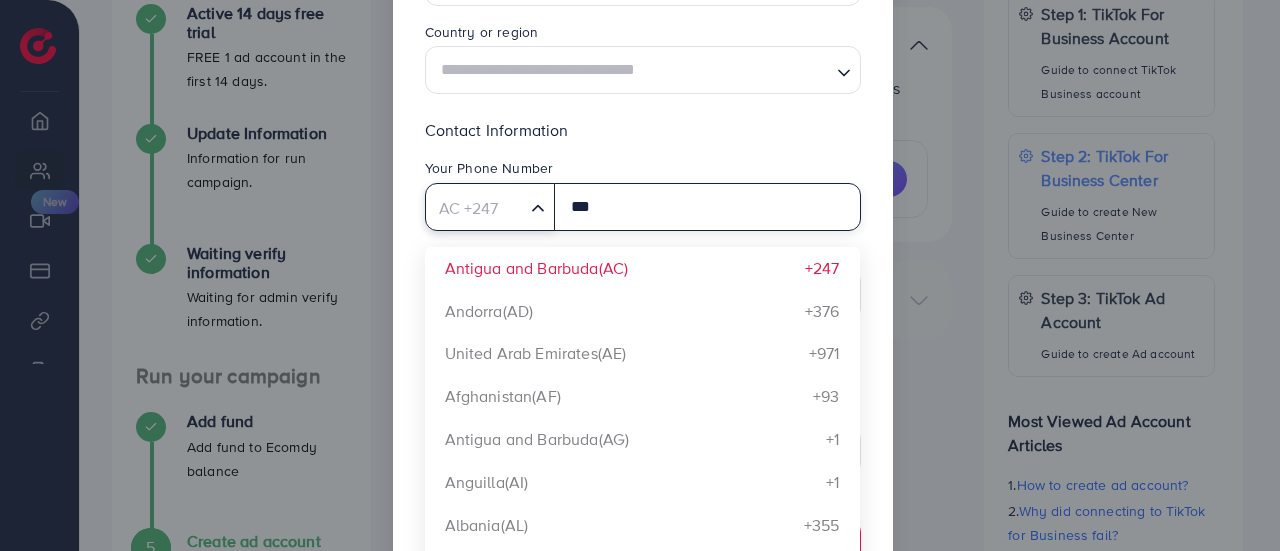 click on "AC +247" at bounding box center [476, 206] 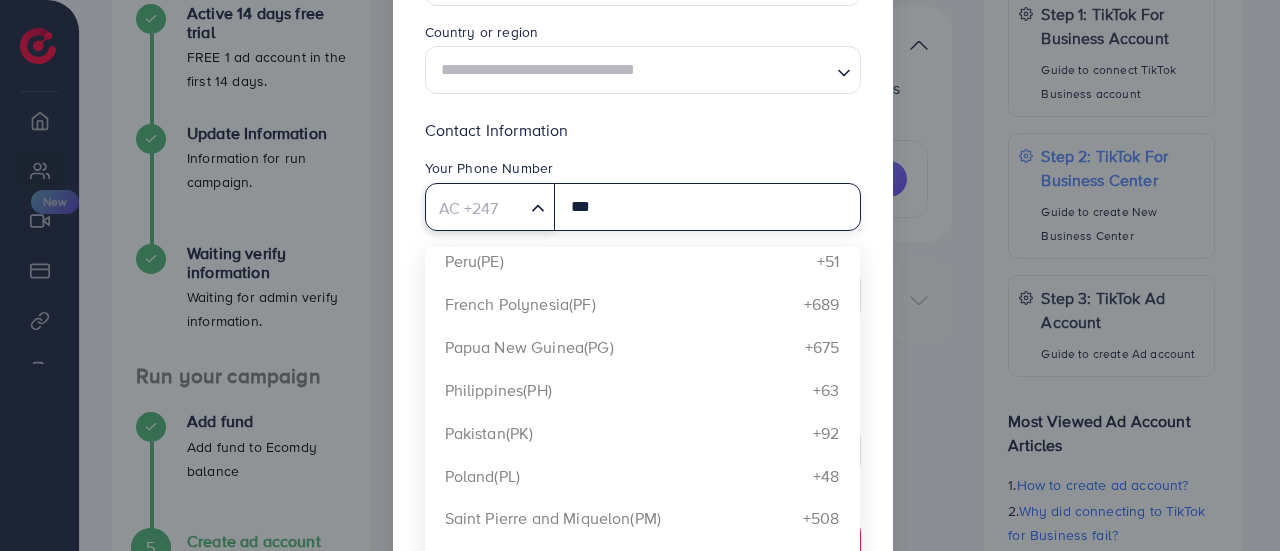 scroll, scrollTop: 6949, scrollLeft: 0, axis: vertical 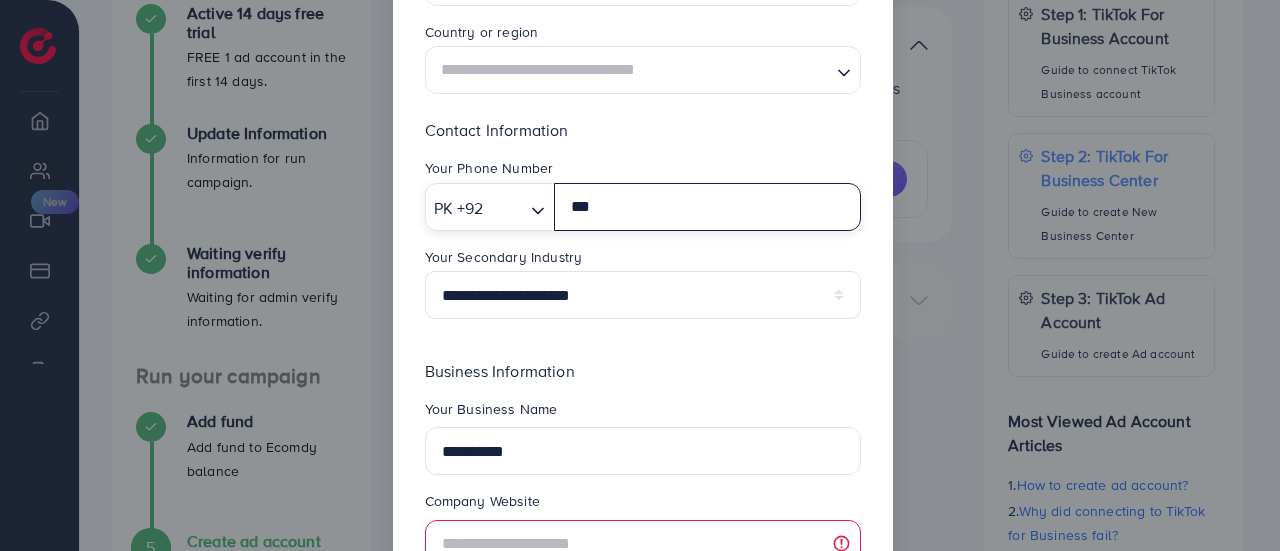click on "***" at bounding box center [707, 207] 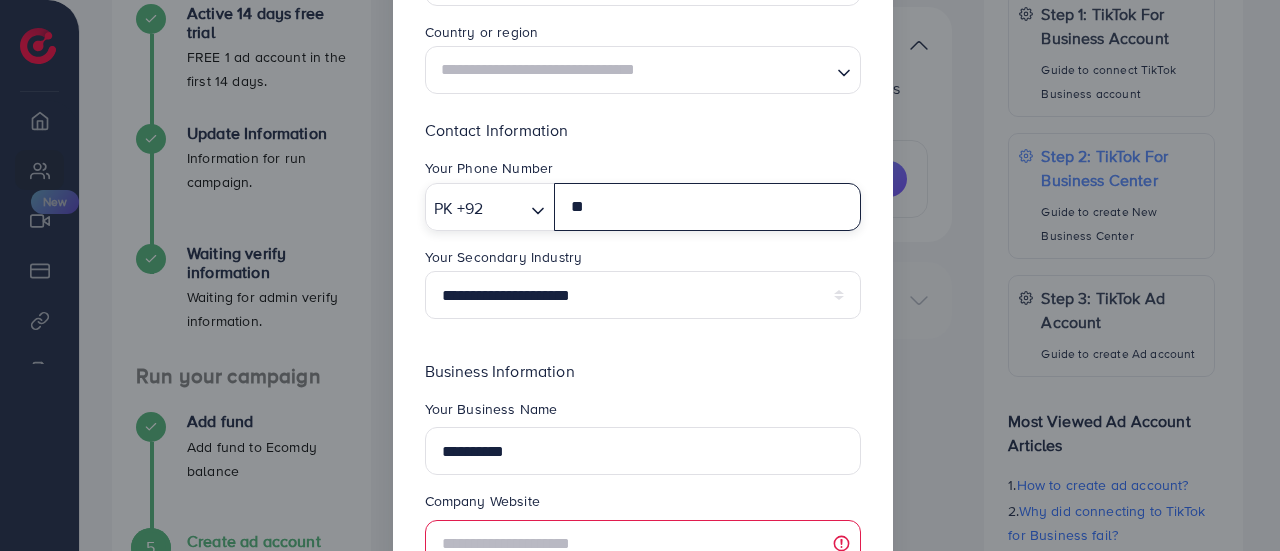 type on "*" 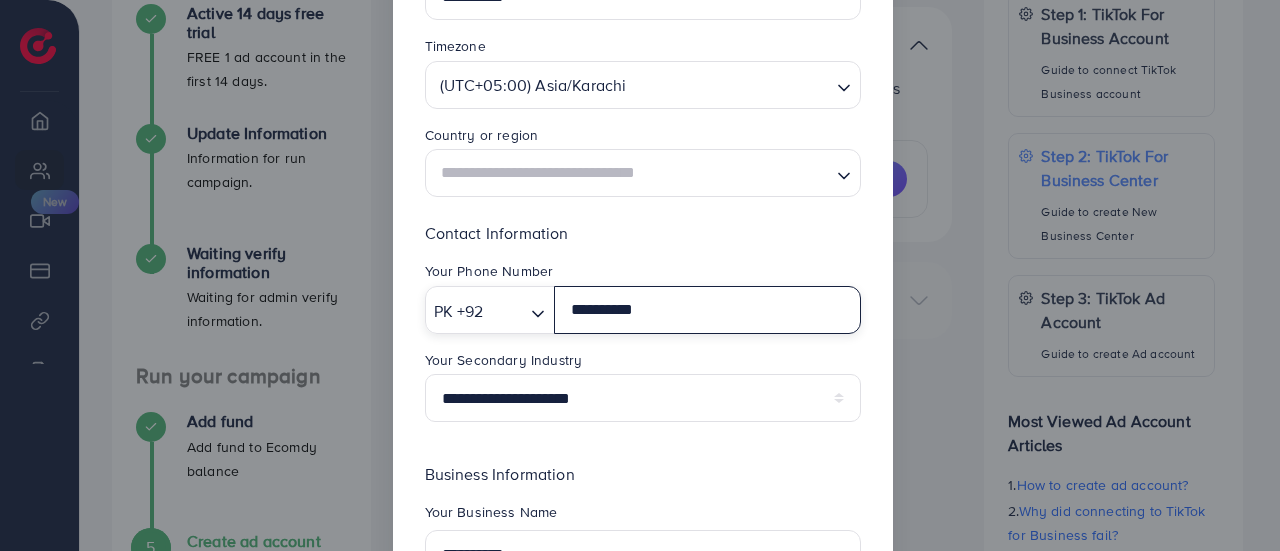 scroll, scrollTop: 173, scrollLeft: 0, axis: vertical 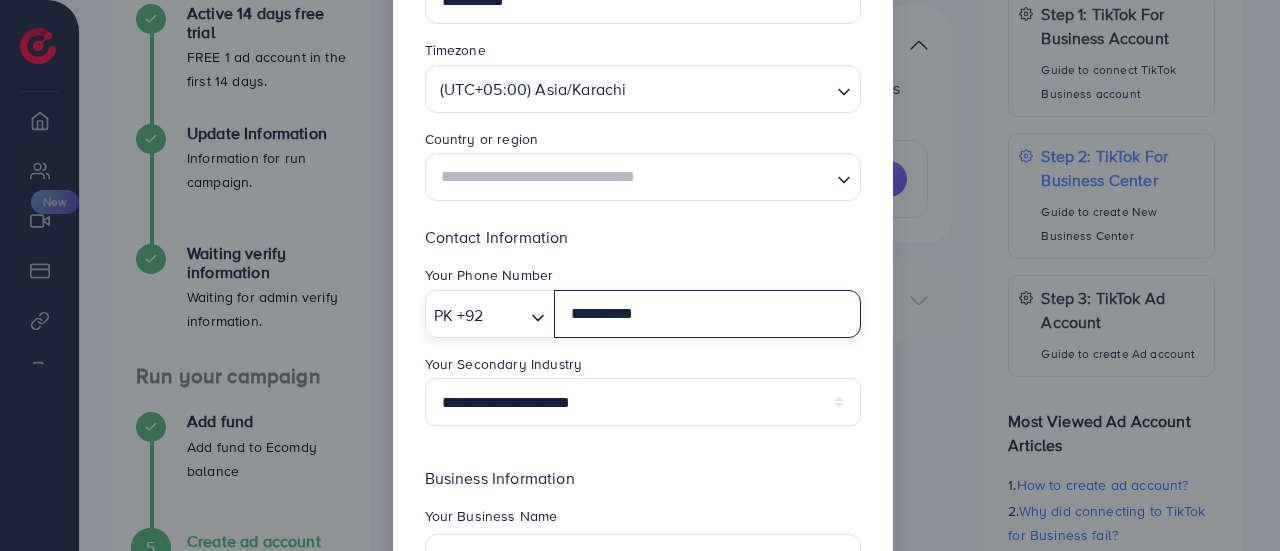 type on "**********" 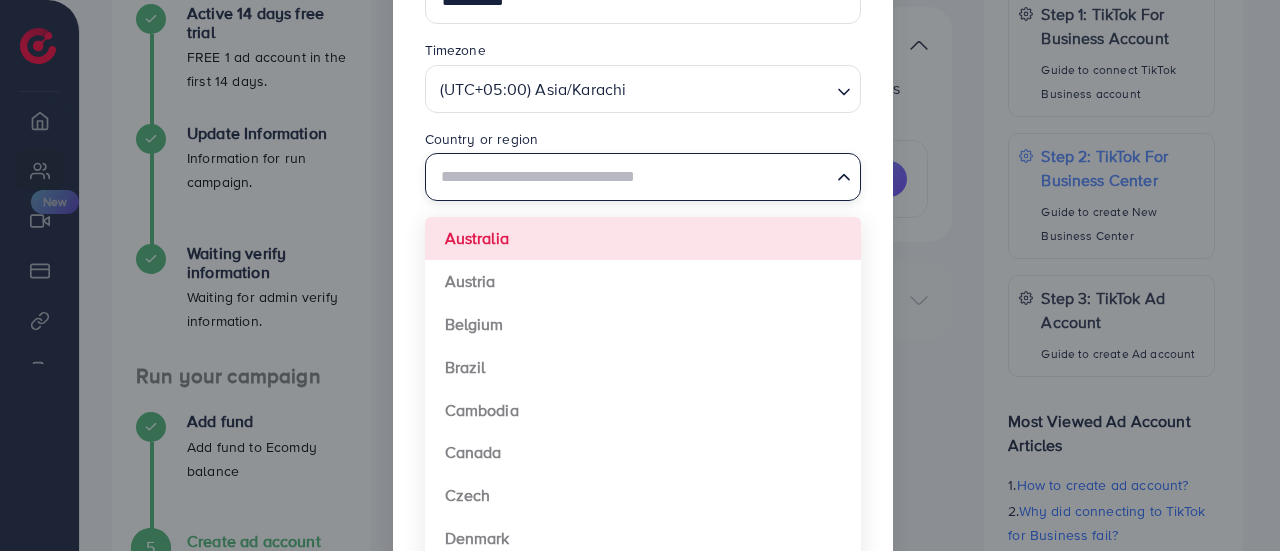 click at bounding box center (631, 177) 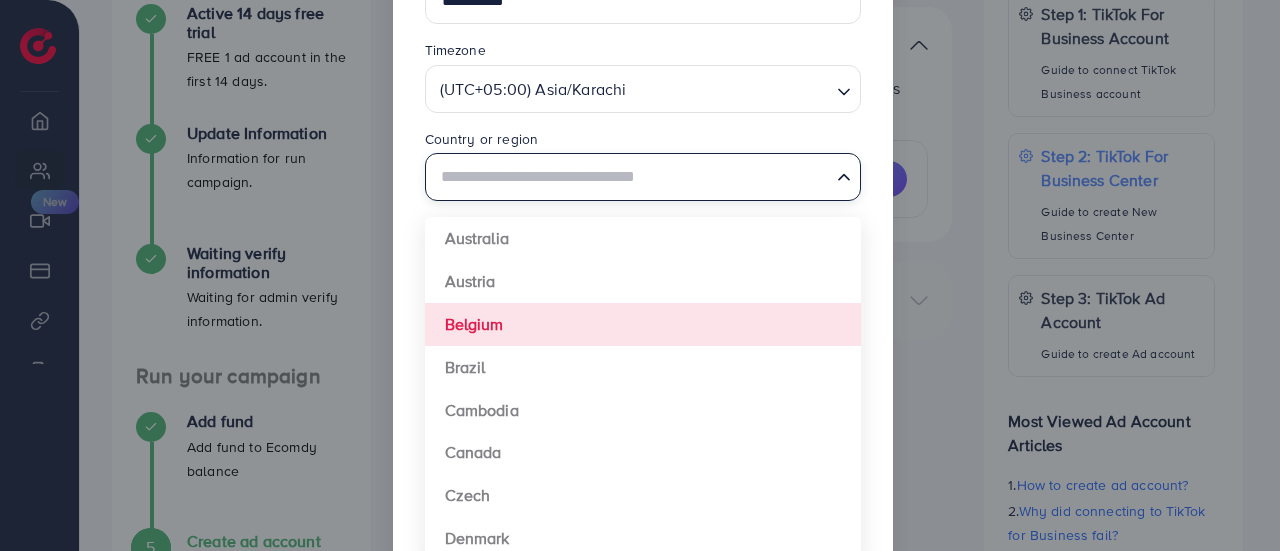 type on "********" 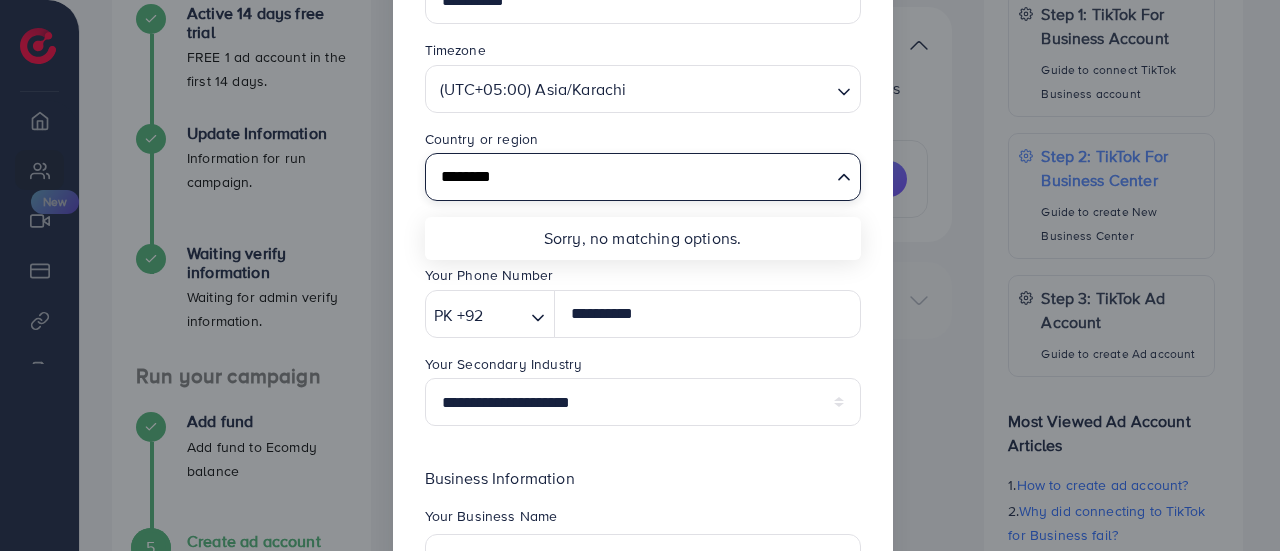 click on "********" at bounding box center (631, 177) 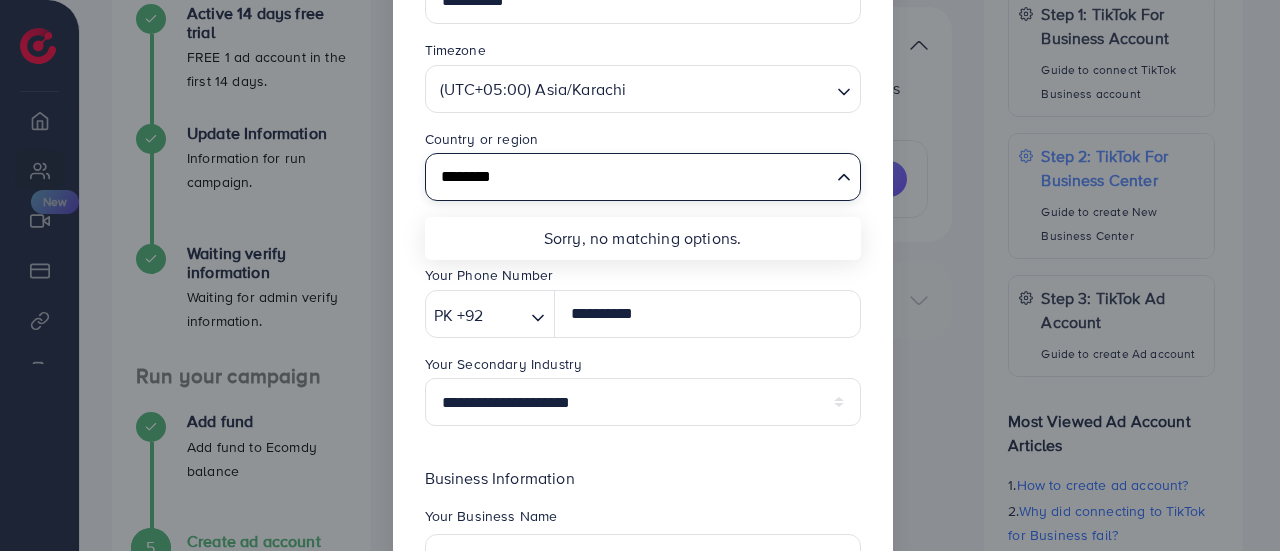 type 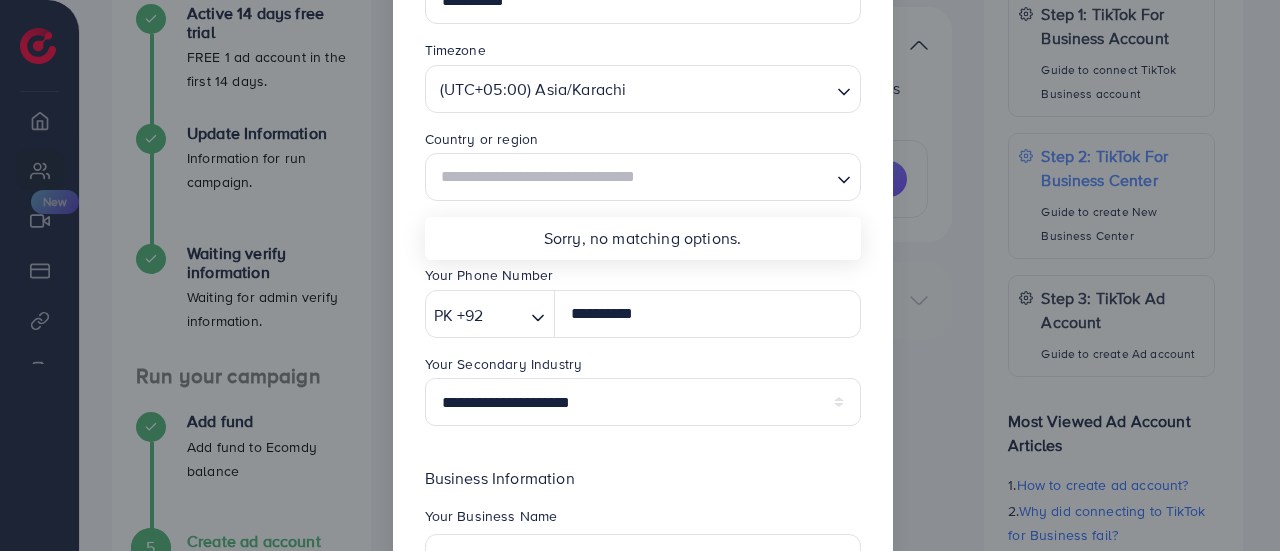 click on "**********" at bounding box center [643, 364] 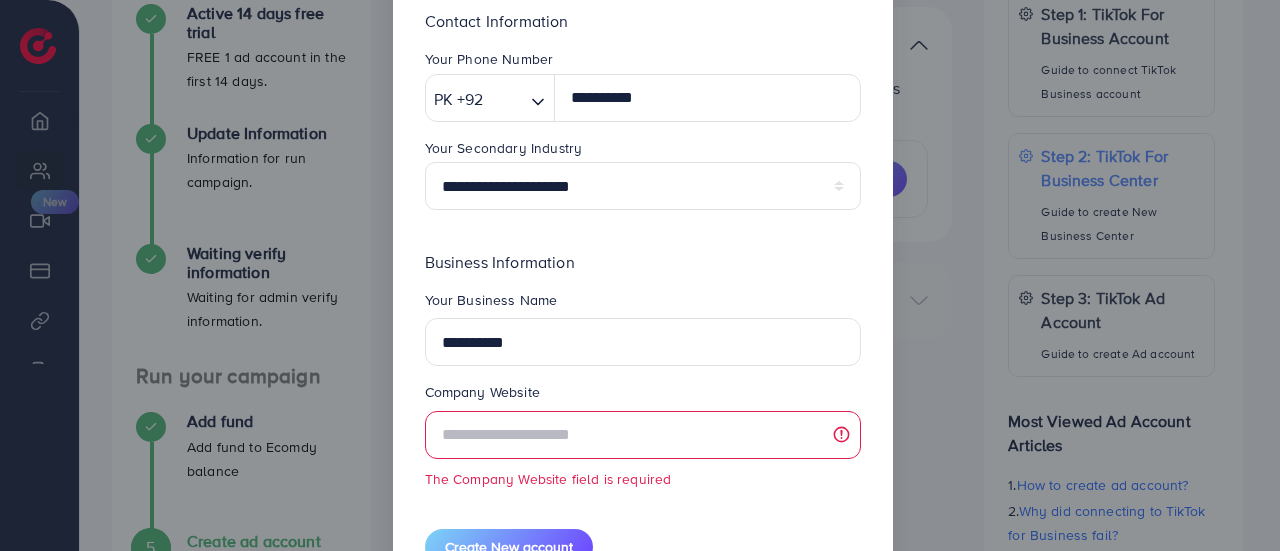 scroll, scrollTop: 462, scrollLeft: 0, axis: vertical 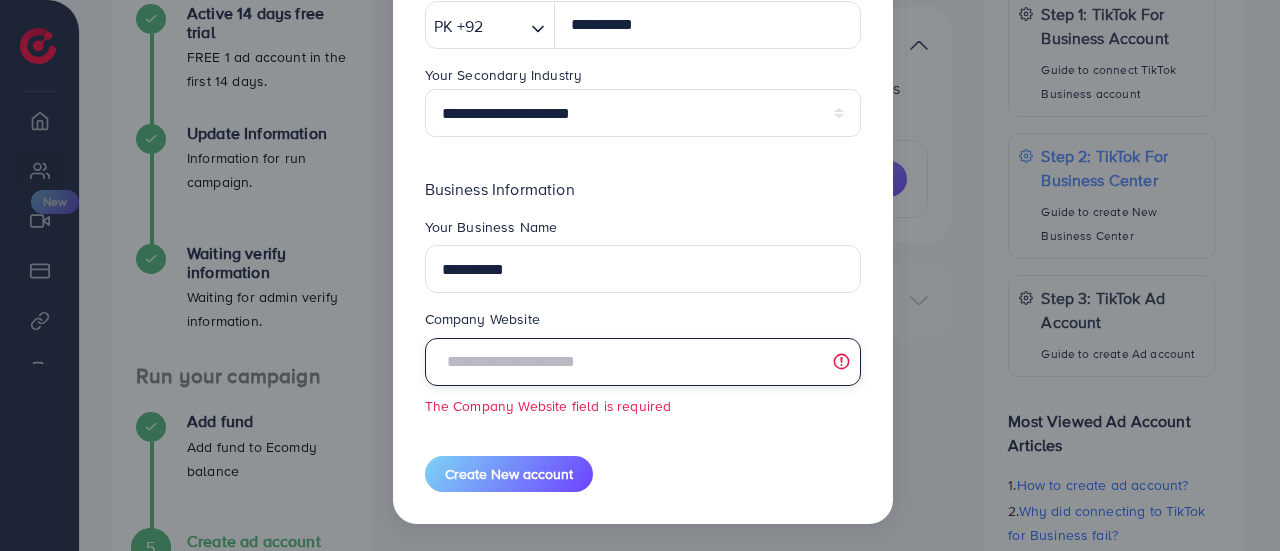 click at bounding box center [643, 362] 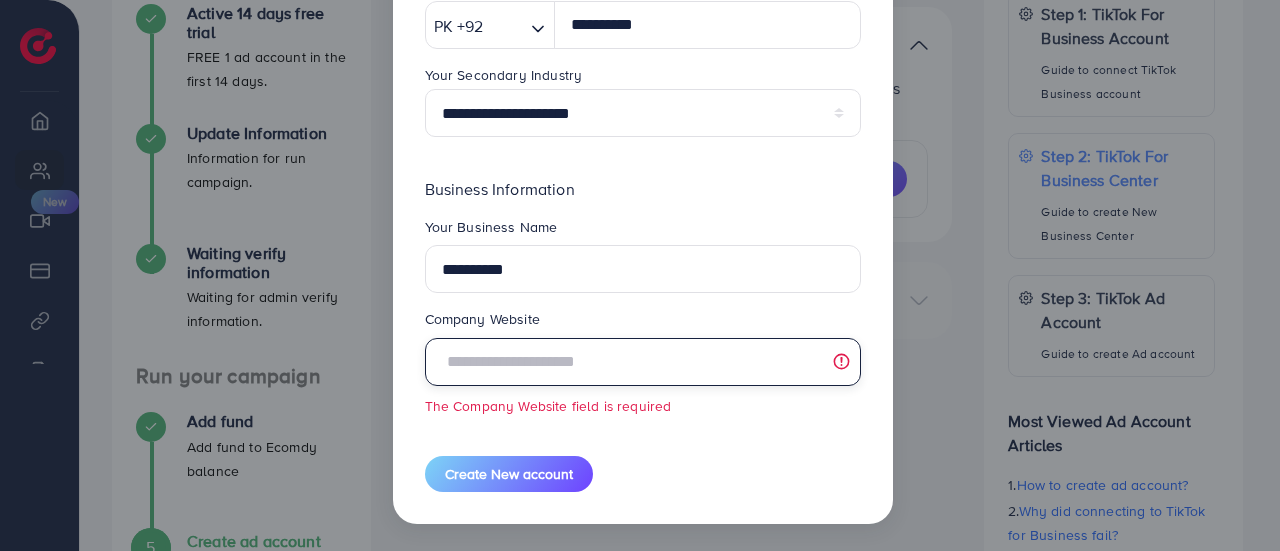 click at bounding box center [643, 362] 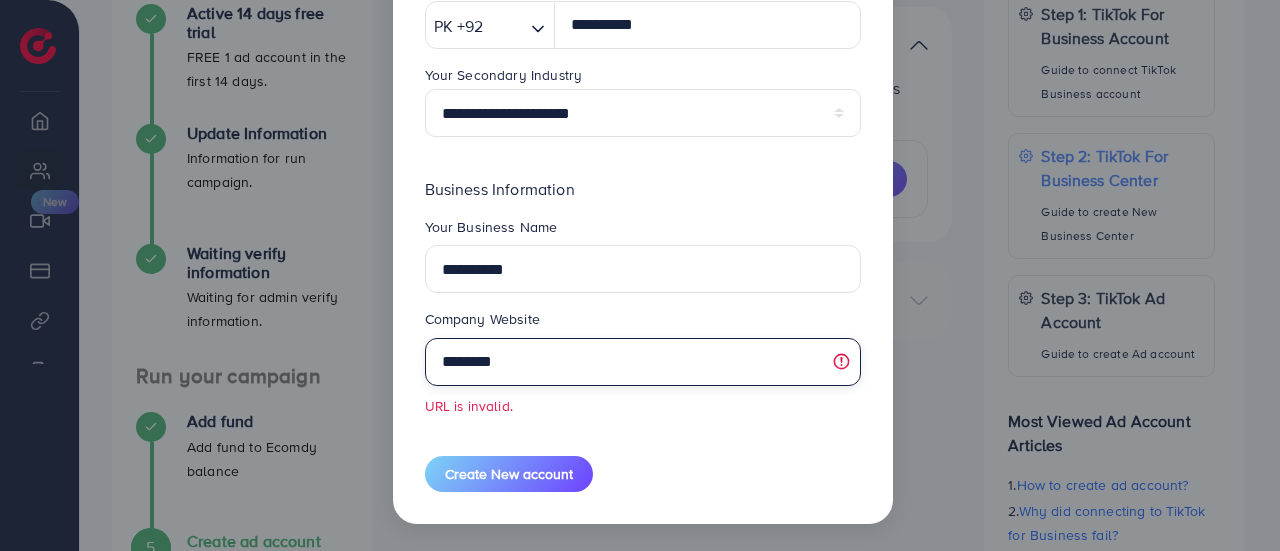 click on "********" at bounding box center (643, 362) 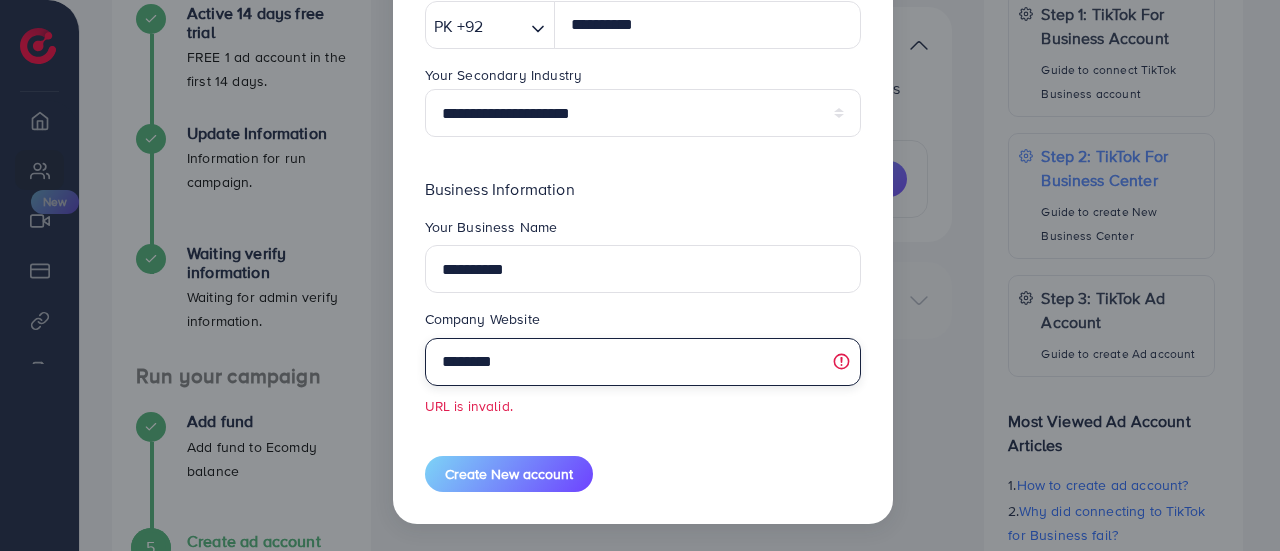 type on "********" 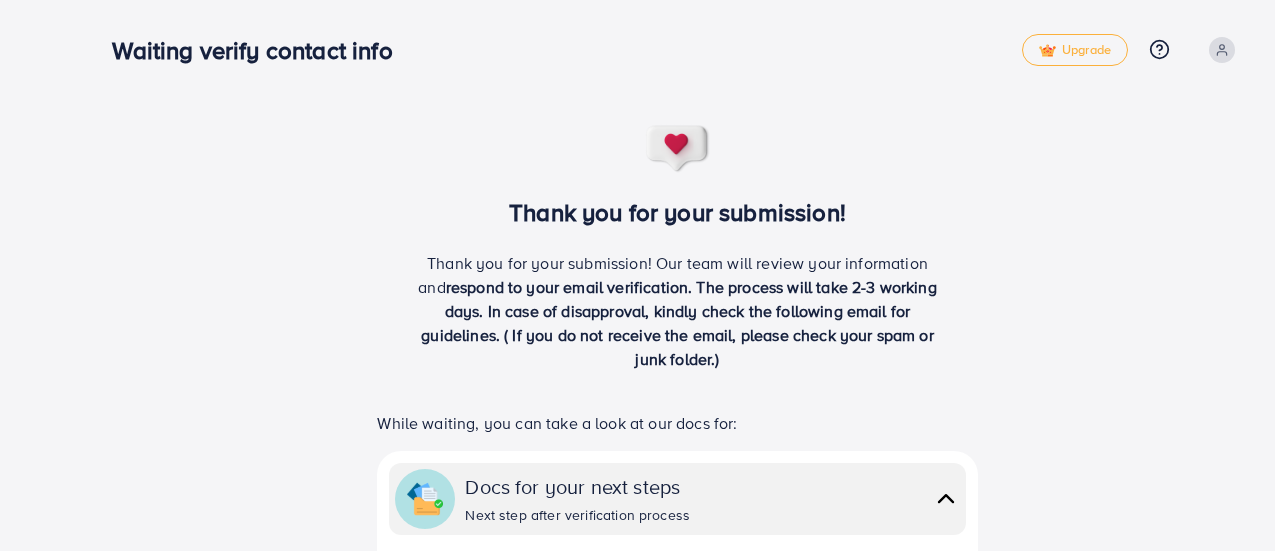 scroll, scrollTop: 0, scrollLeft: 0, axis: both 